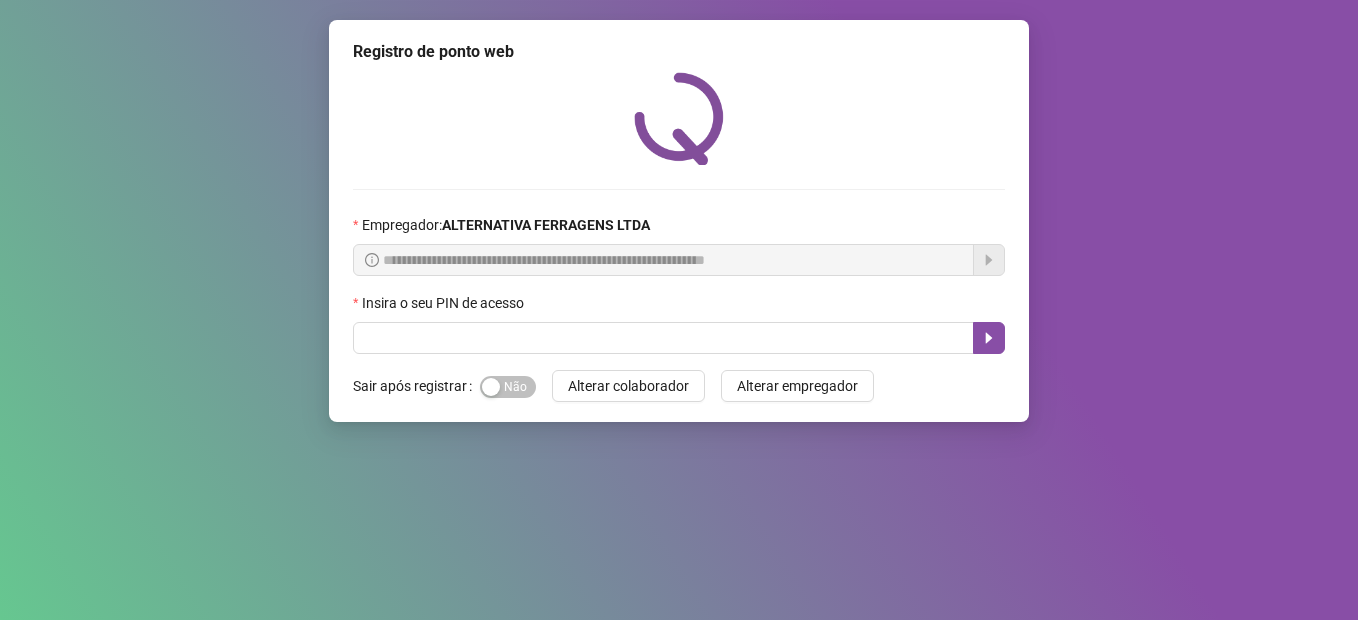 scroll, scrollTop: 0, scrollLeft: 0, axis: both 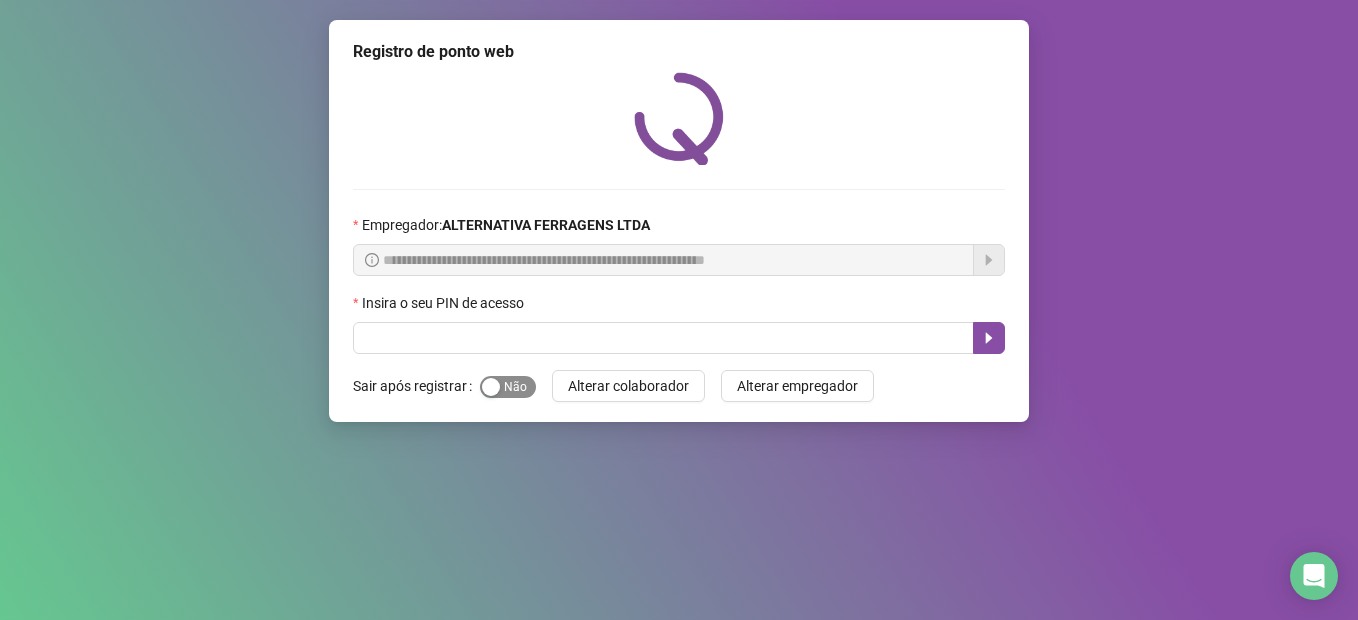 click on "Sim Não" at bounding box center (508, 387) 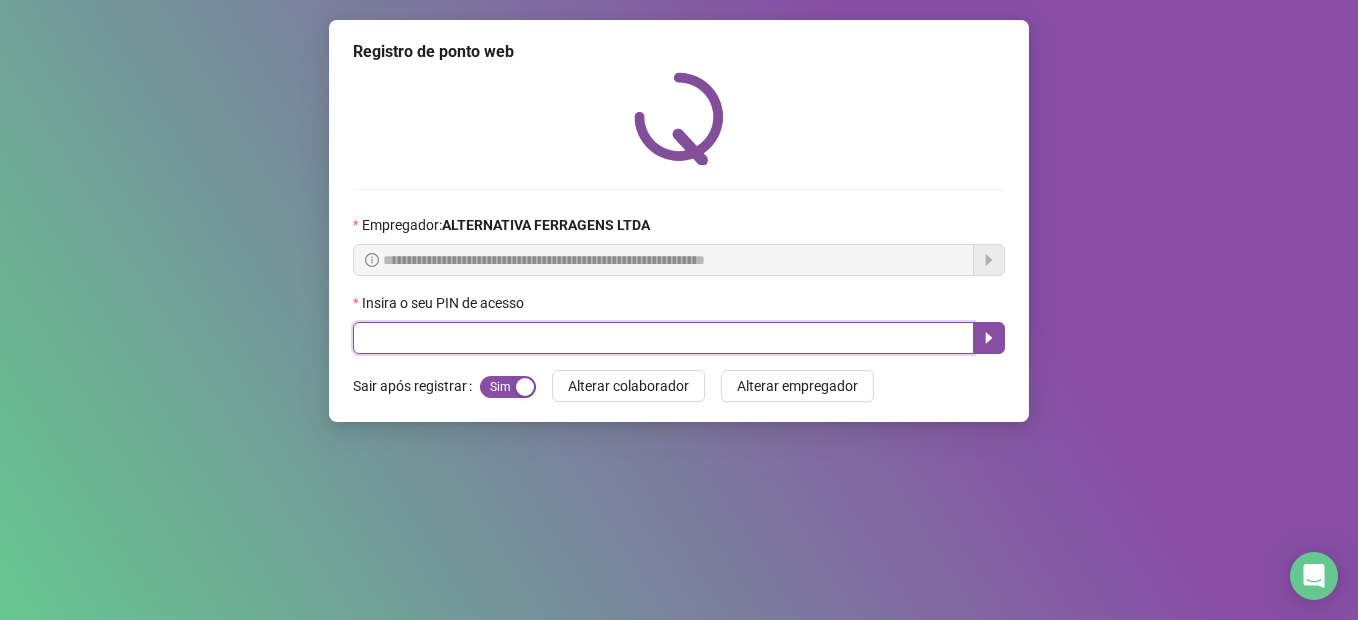 click at bounding box center [663, 338] 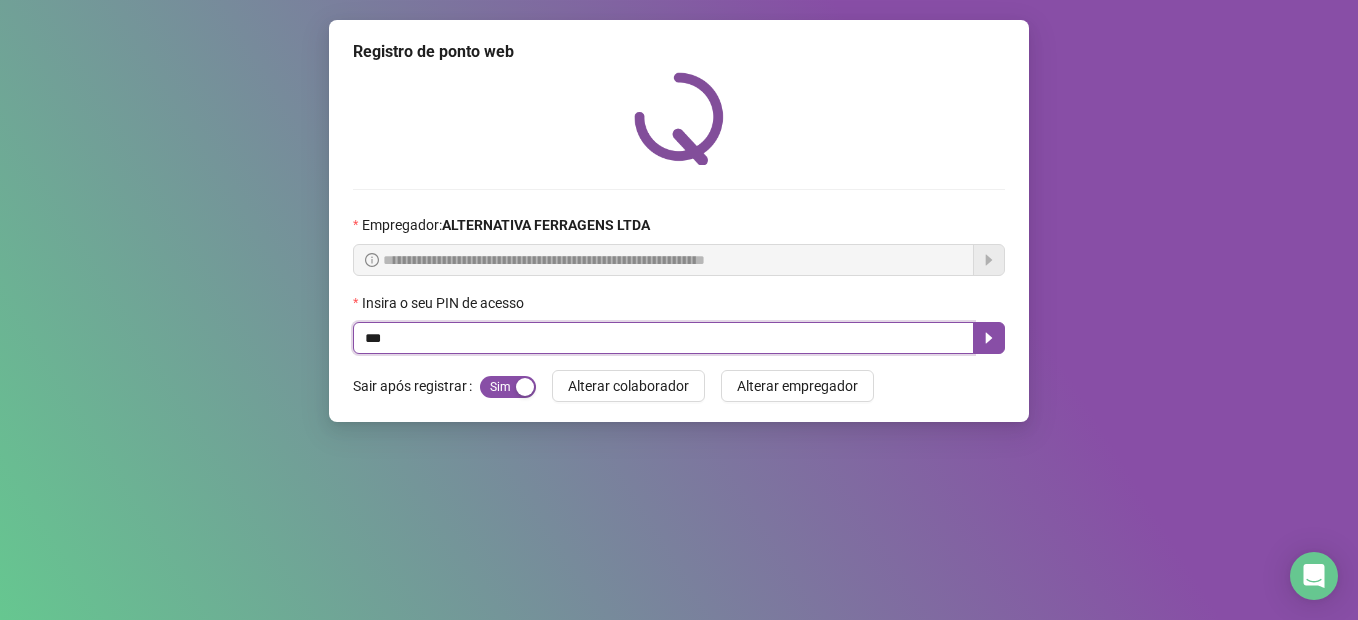 type on "****" 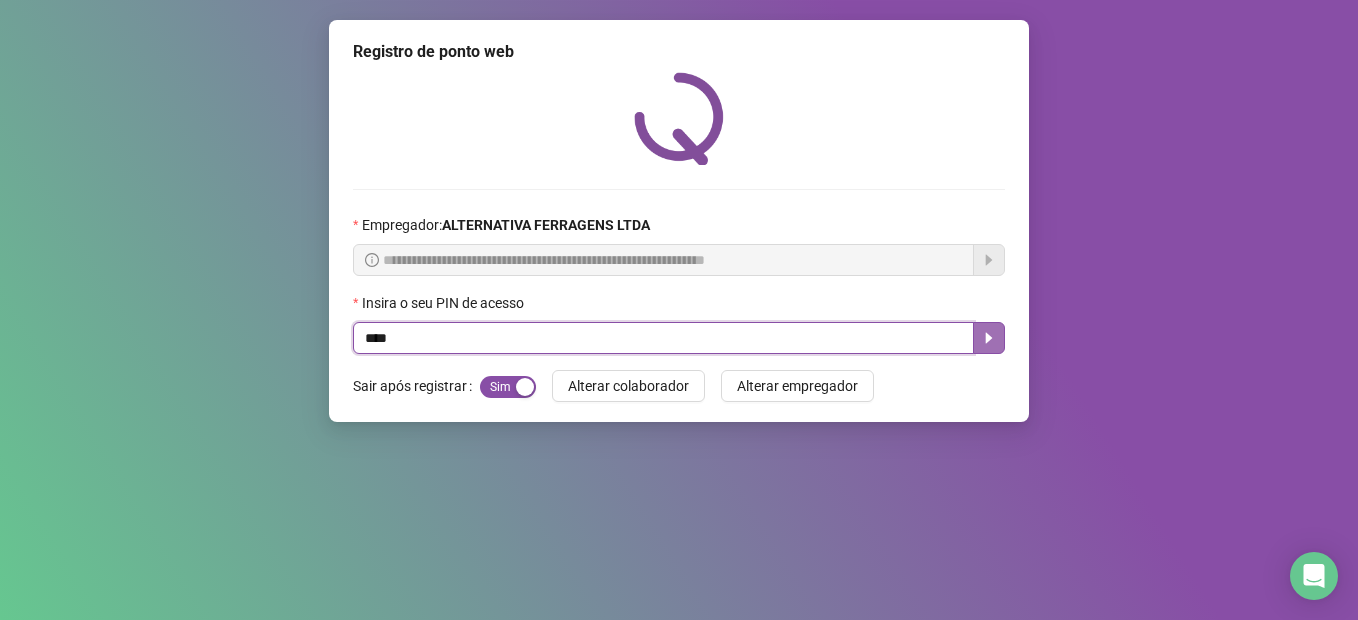 click at bounding box center (989, 338) 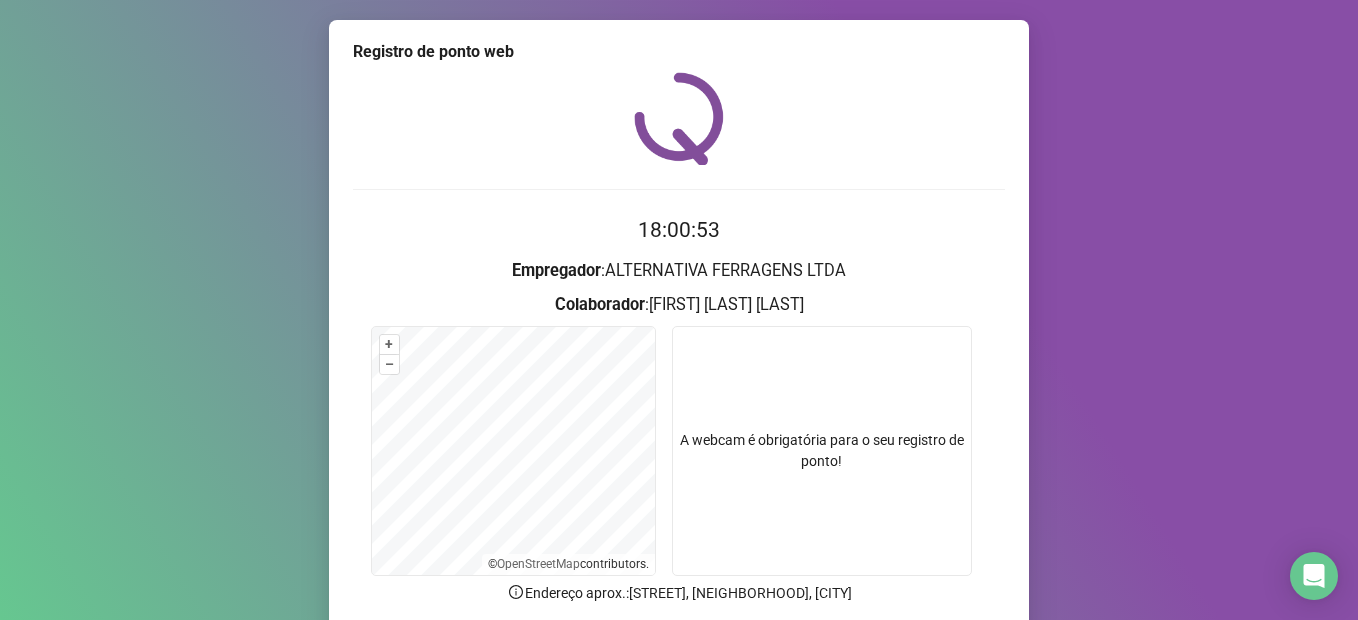 scroll, scrollTop: 120, scrollLeft: 0, axis: vertical 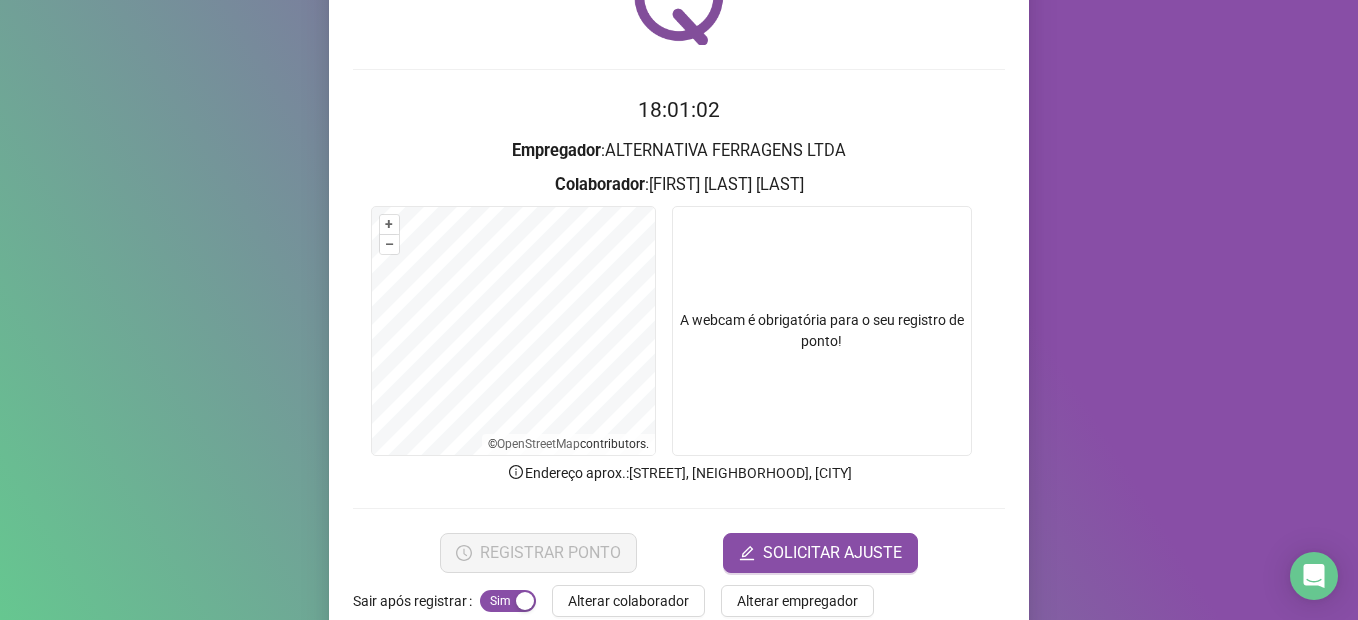 click at bounding box center (822, 331) 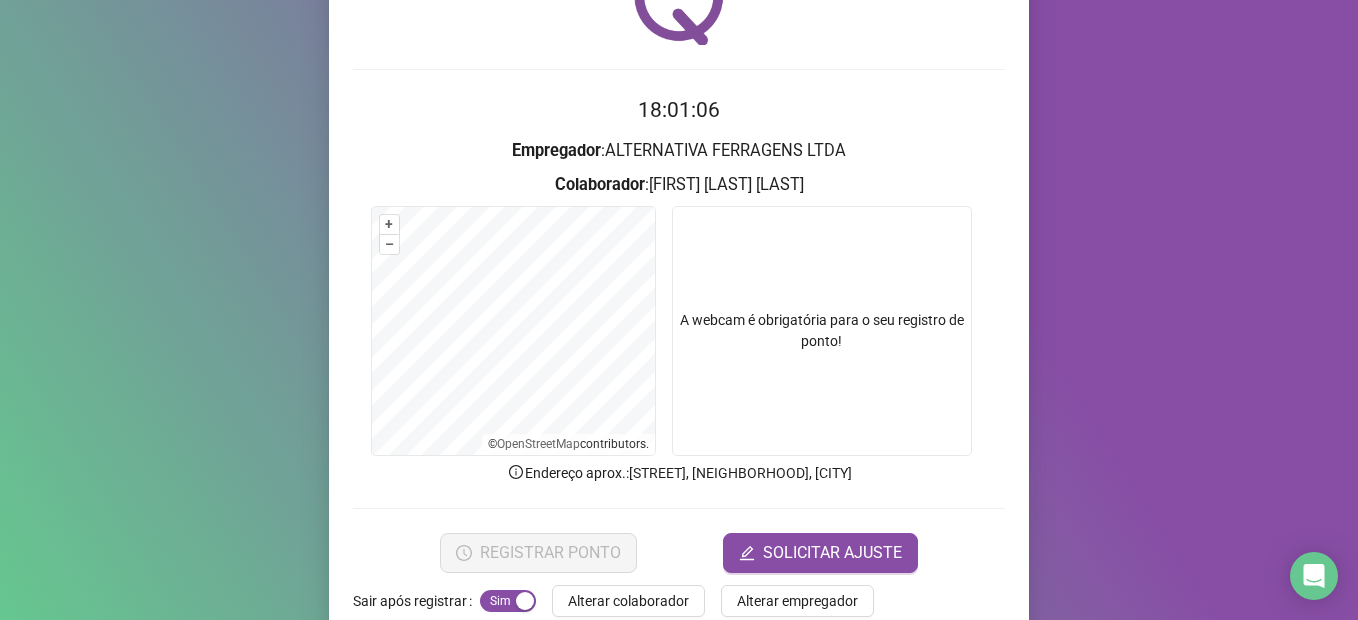 click at bounding box center (822, 331) 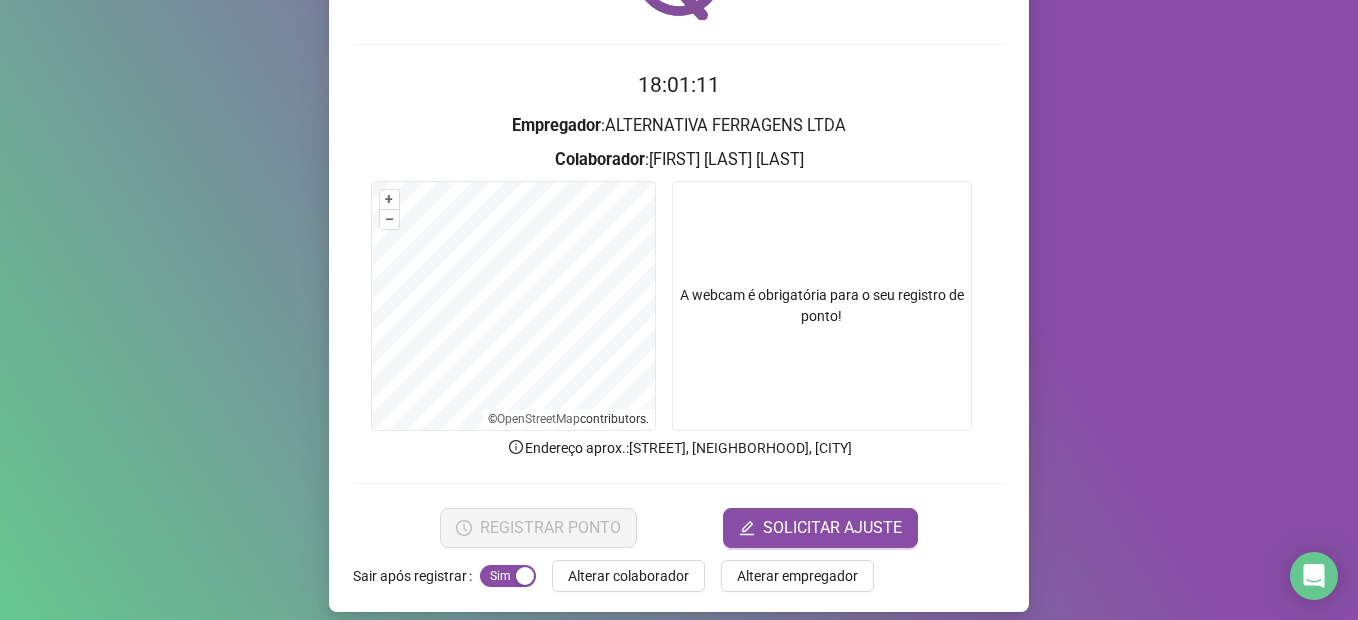 scroll, scrollTop: 161, scrollLeft: 0, axis: vertical 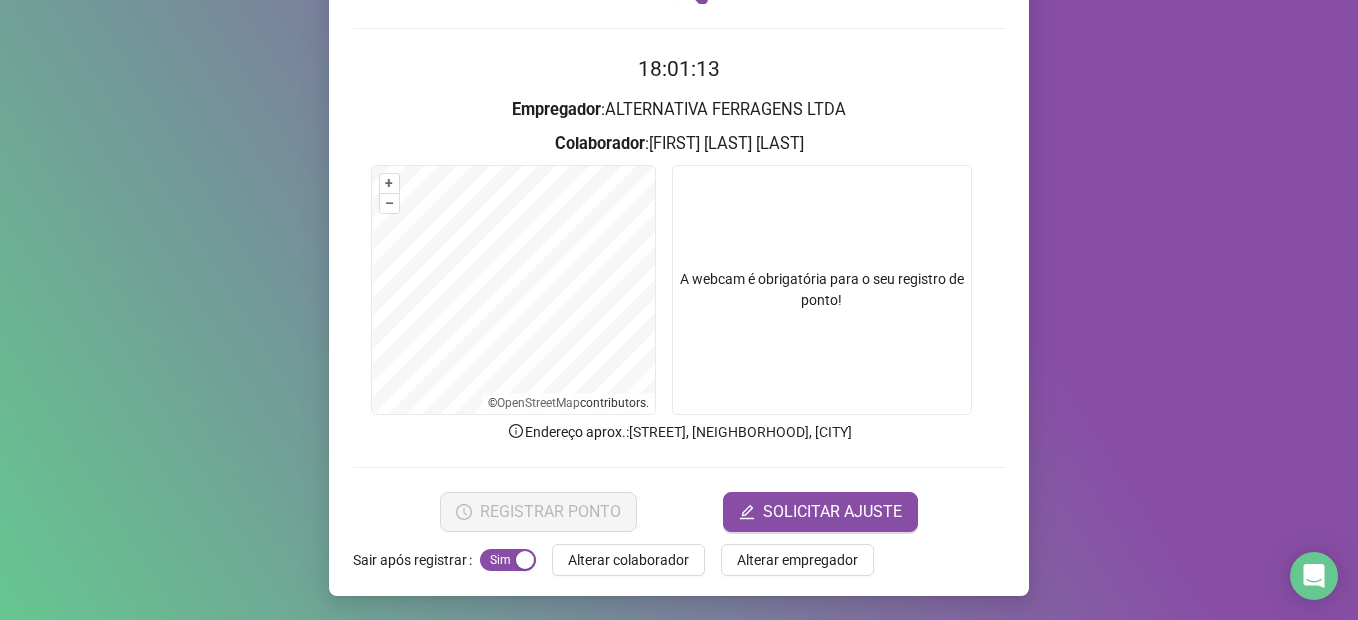 click at bounding box center (822, 290) 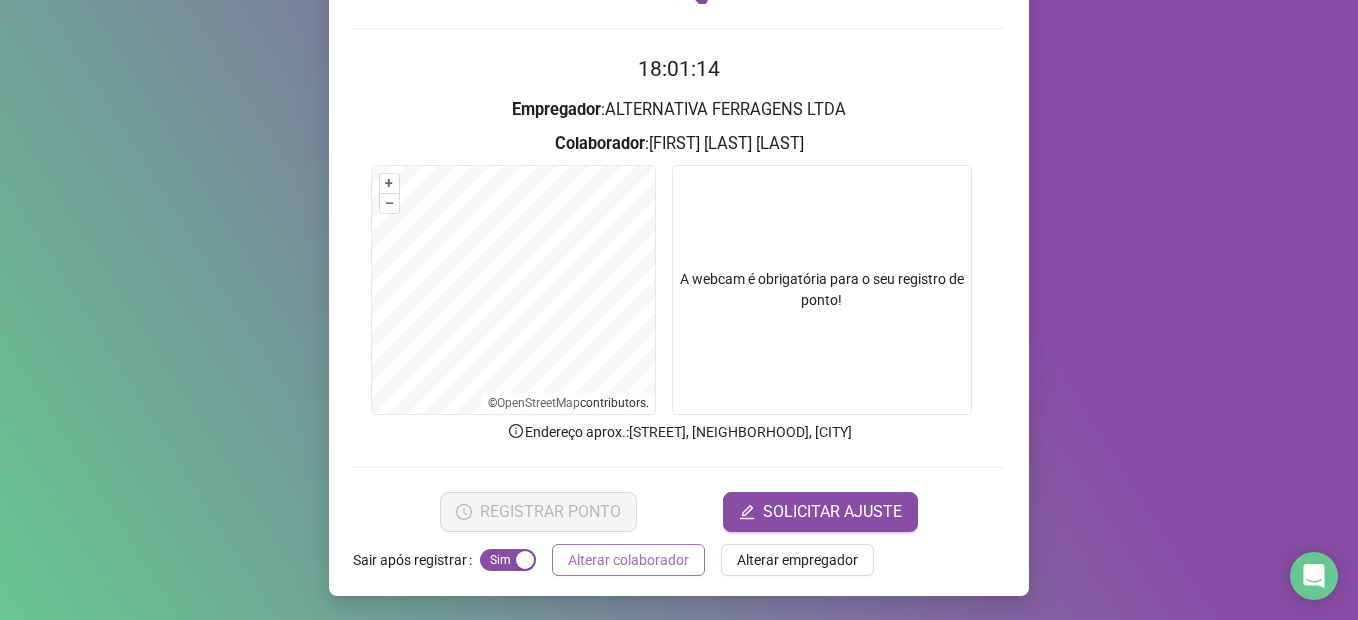 click on "Alterar colaborador" at bounding box center [628, 560] 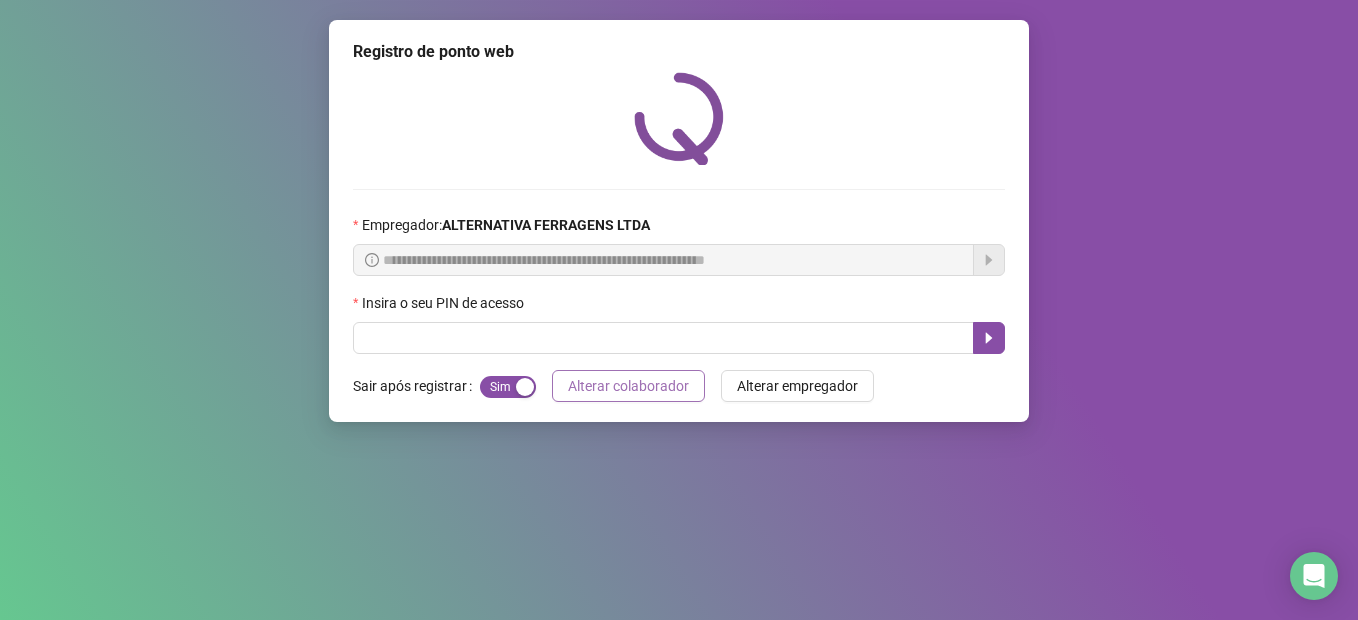 scroll, scrollTop: 0, scrollLeft: 0, axis: both 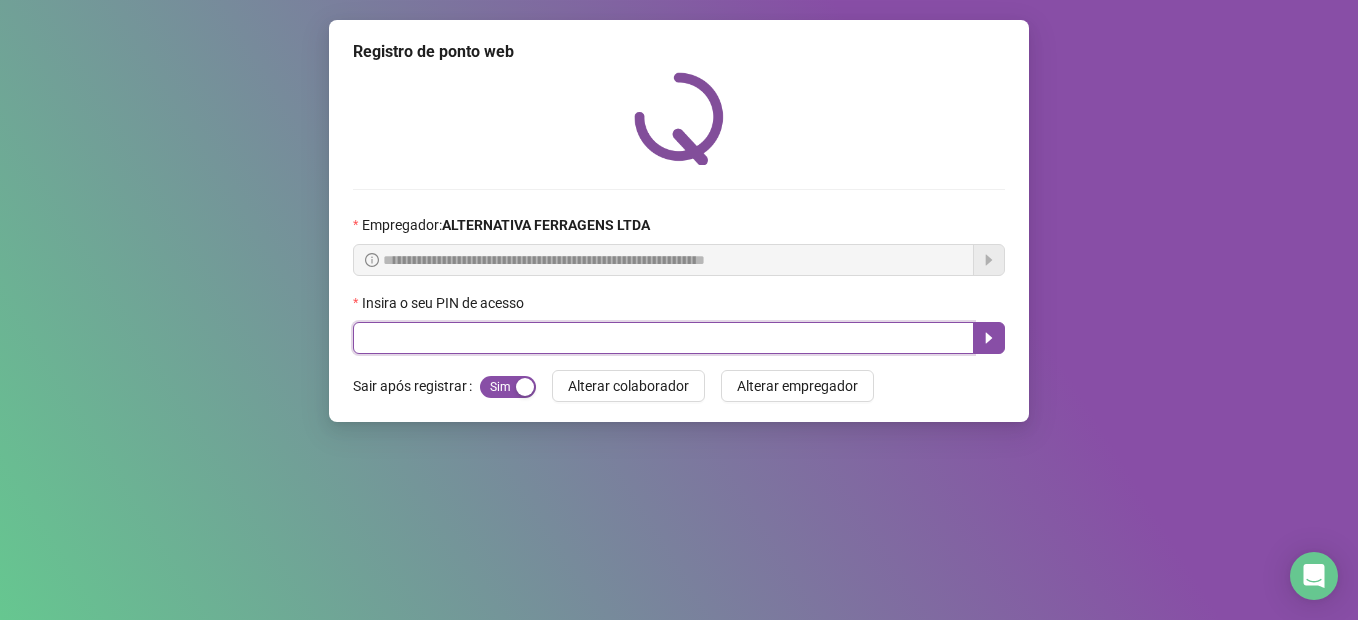 click at bounding box center (663, 338) 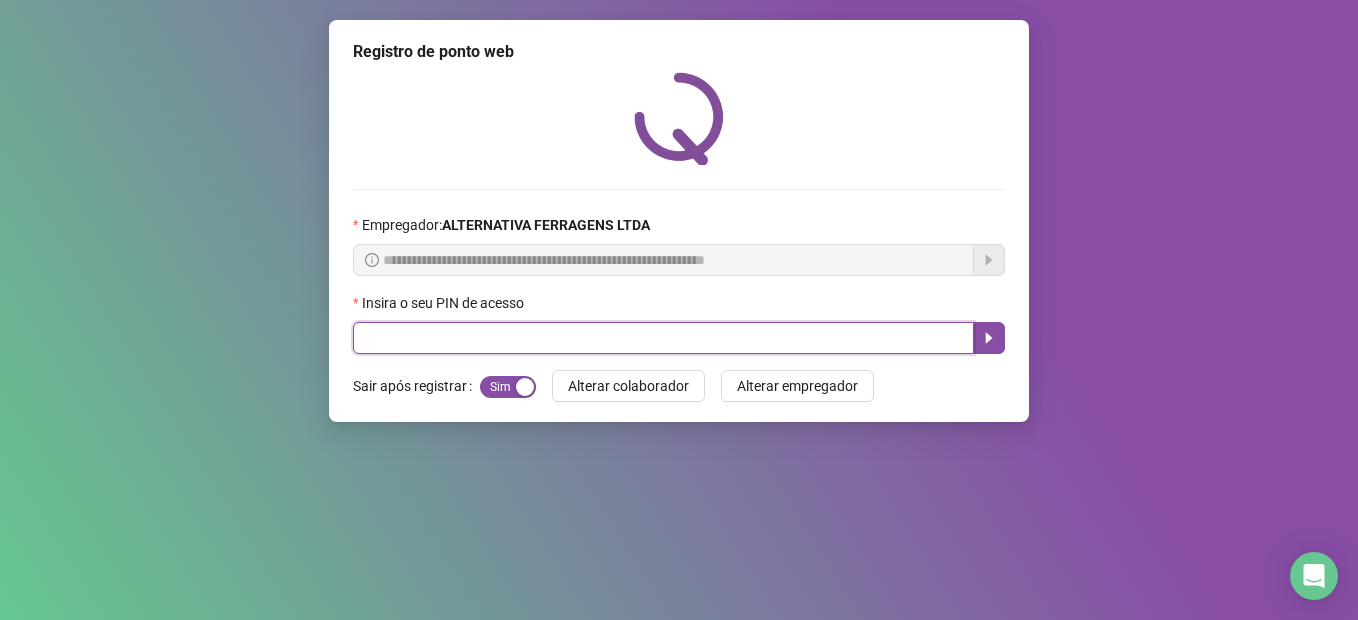 drag, startPoint x: 565, startPoint y: 343, endPoint x: 820, endPoint y: 267, distance: 266.08456 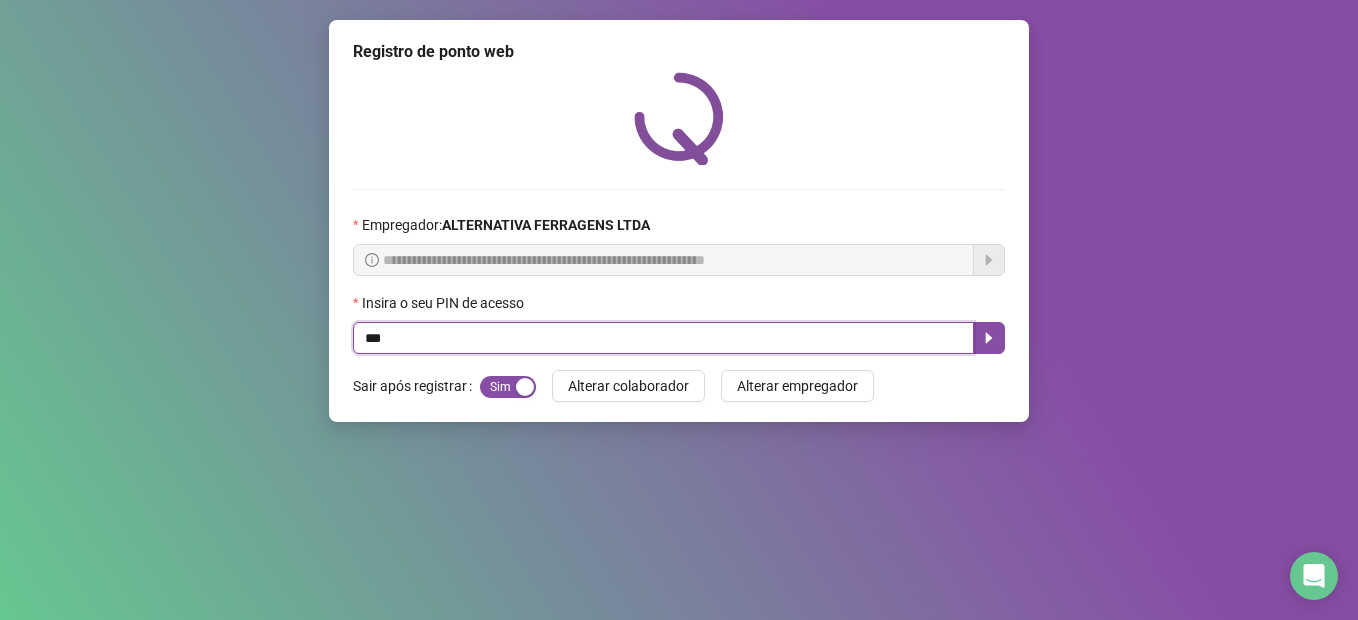 type on "****" 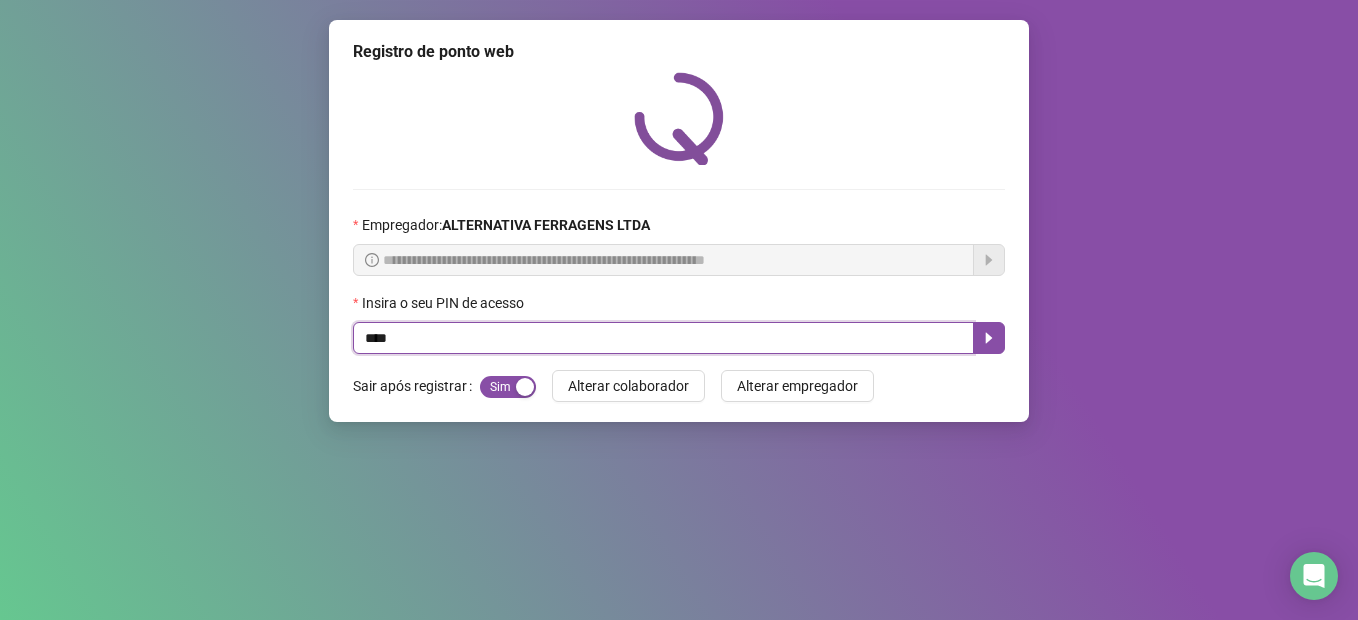 click on "****" at bounding box center [663, 338] 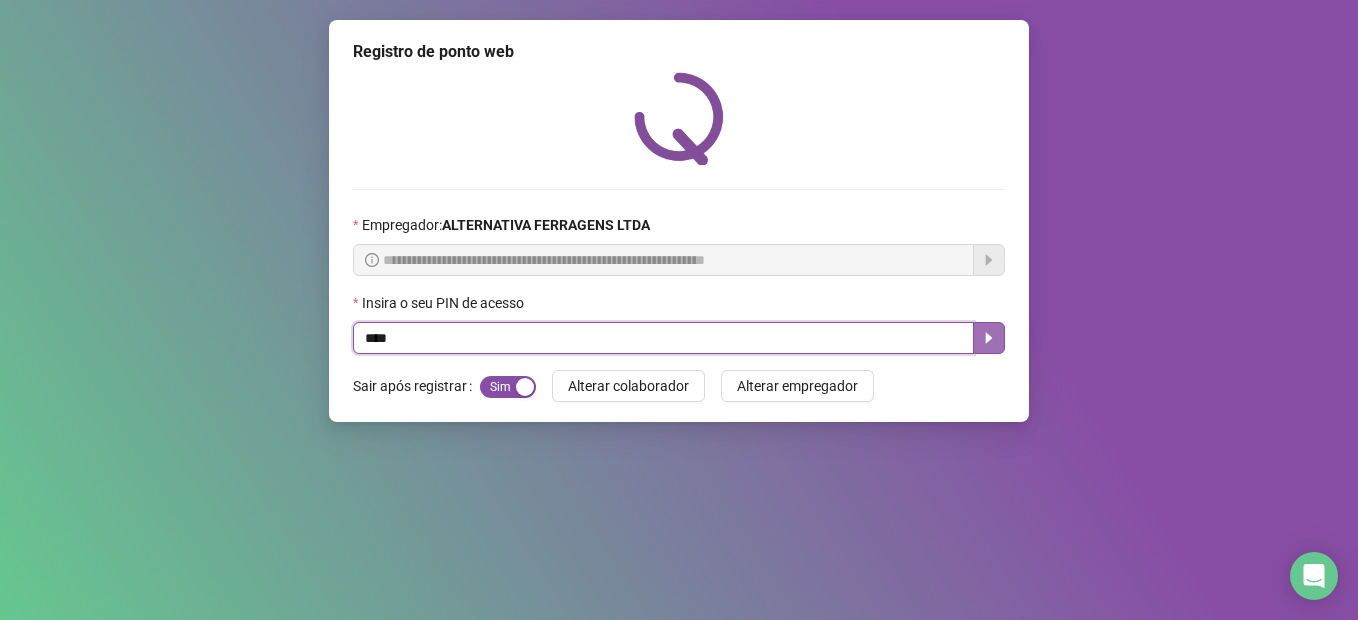 click 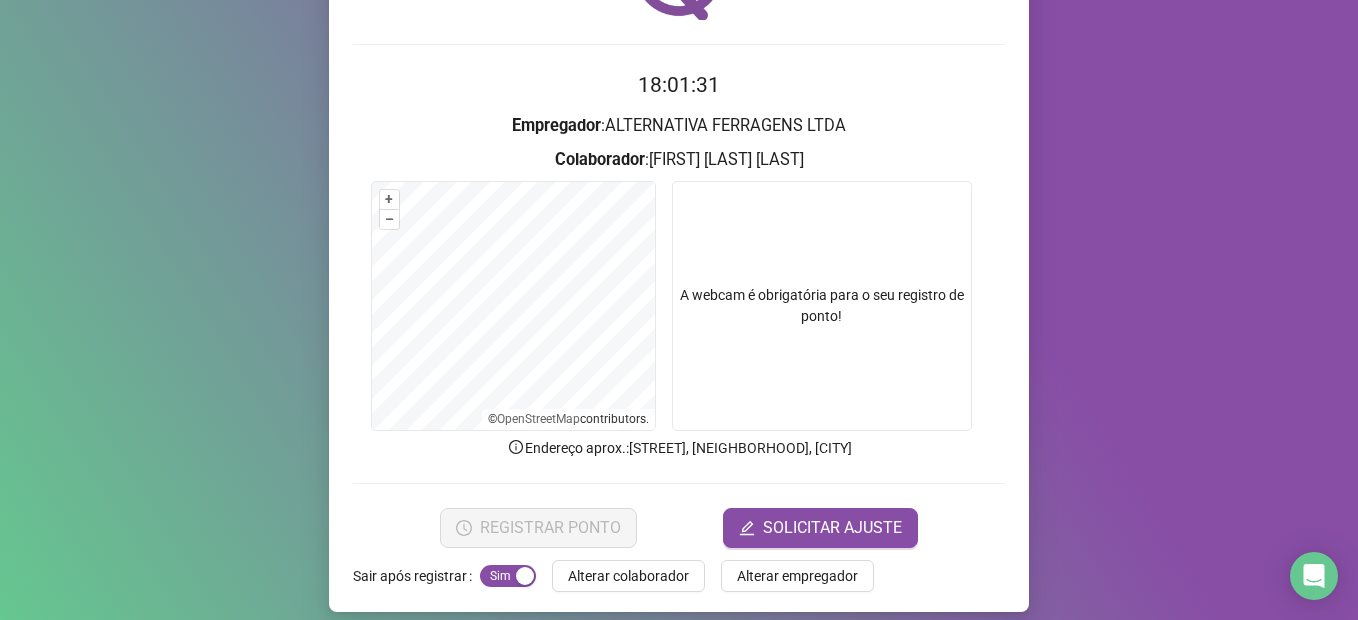 scroll, scrollTop: 150, scrollLeft: 0, axis: vertical 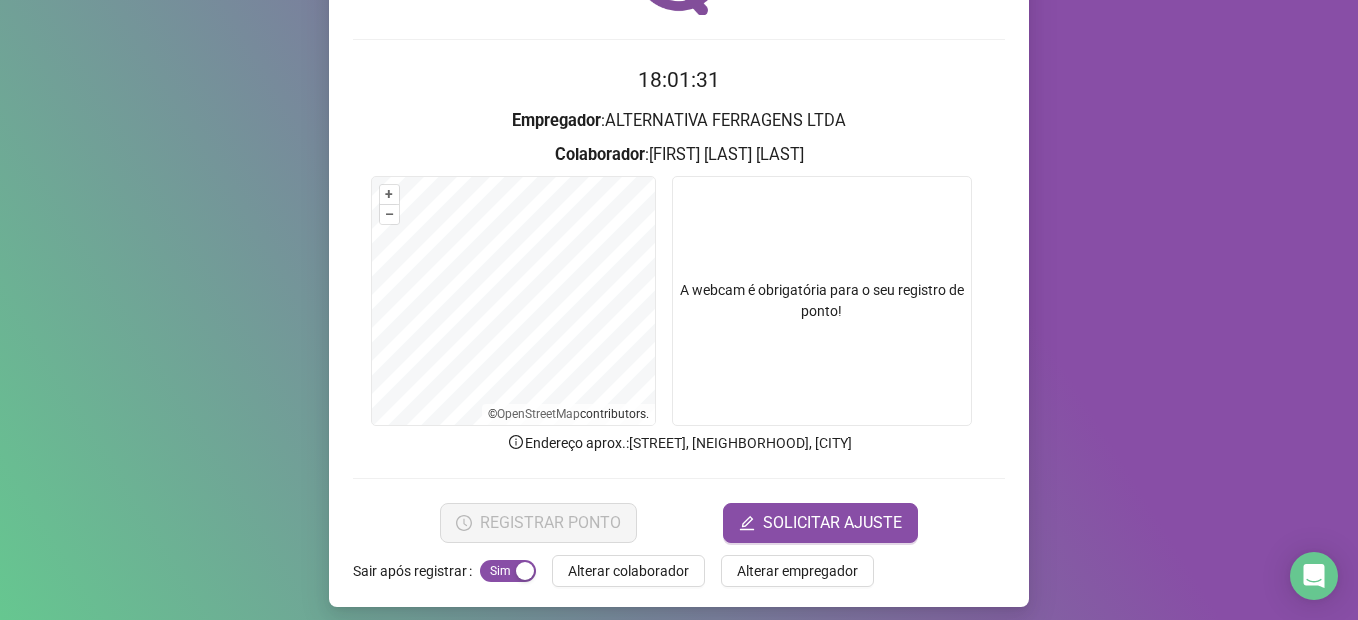 click on "Registro de ponto web 18:01:31 Empregador :  ALTERNATIVA FERRAGENS LTDA Colaborador :  [FIRST] [LAST] [LAST] + – ⇧ › ©  OpenStreetMap  contributors. A webcam é obrigatória para o seu registro de ponto! Endereço aprox. :  [STREET], [NEIGHBORHOOD], [CITY] REGISTRAR PONTO SOLICITAR AJUSTE Sair após registrar Sim Não Alterar colaborador Alterar empregador" at bounding box center (679, 310) 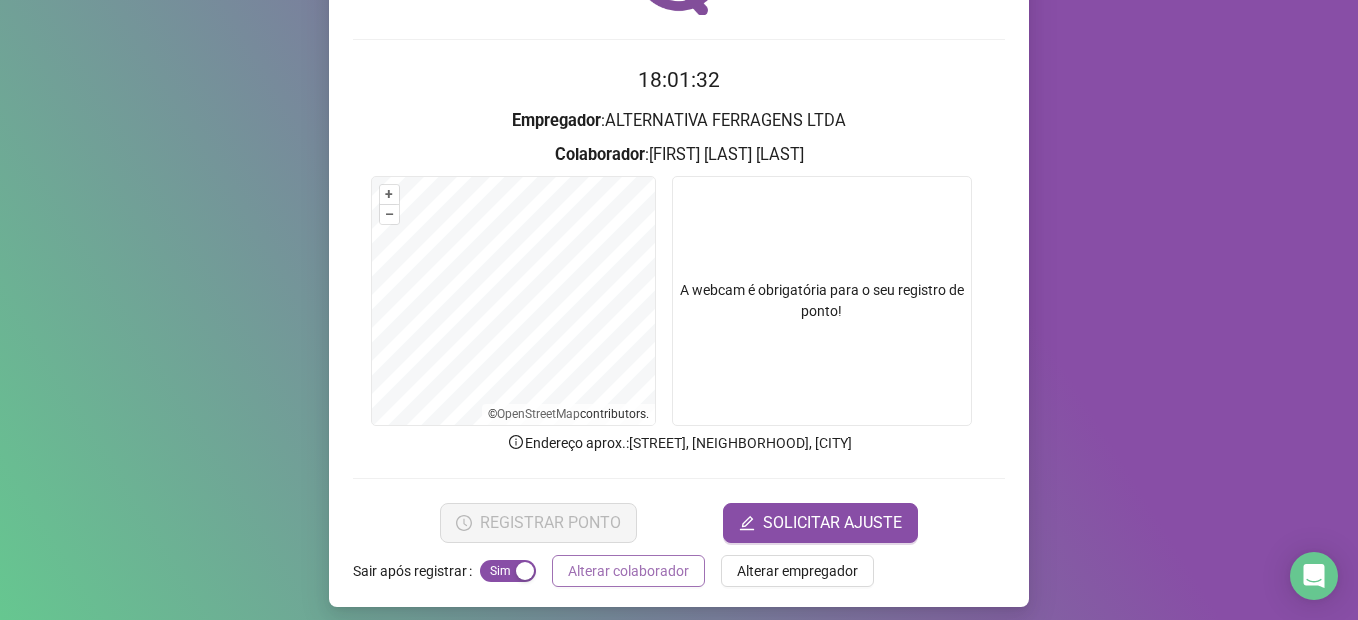 drag, startPoint x: 861, startPoint y: 312, endPoint x: 642, endPoint y: 571, distance: 339.1784 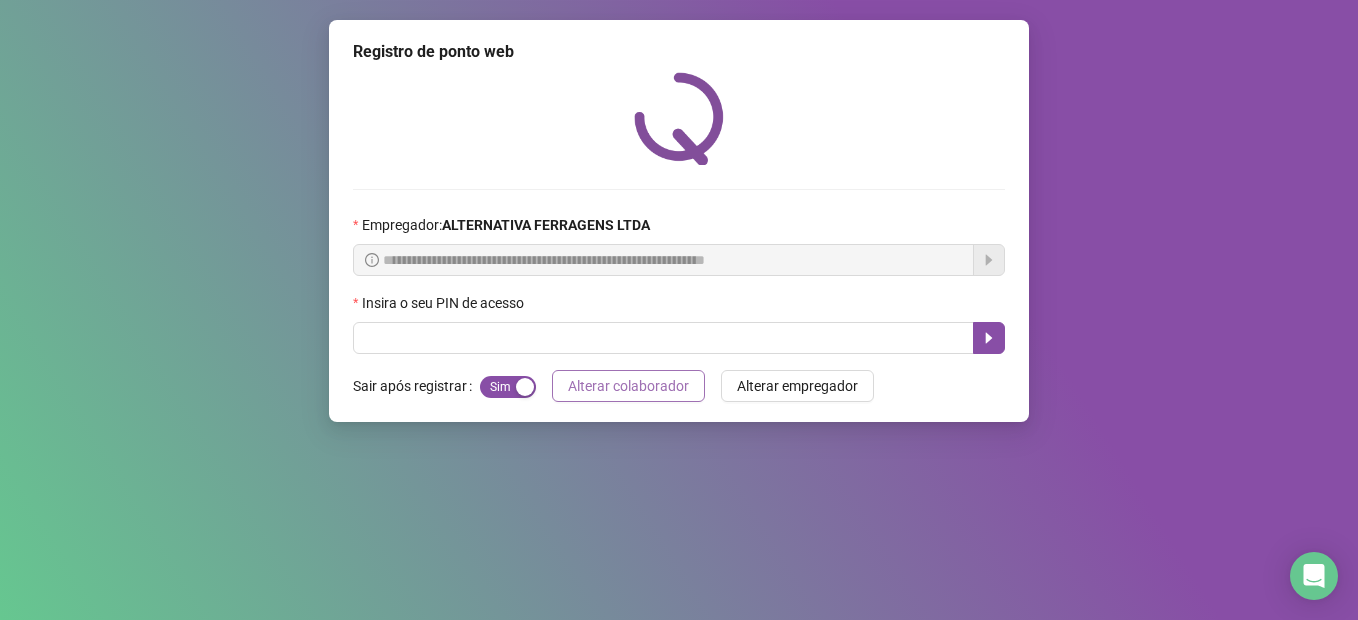 scroll, scrollTop: 0, scrollLeft: 0, axis: both 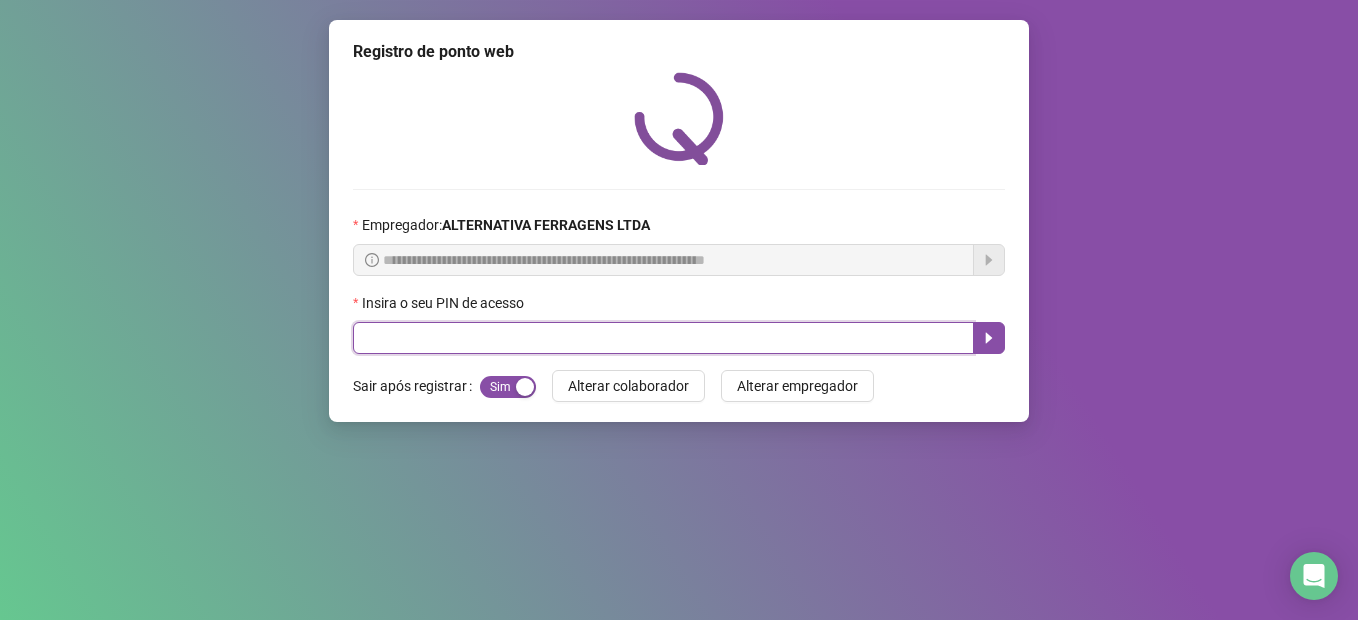 click at bounding box center [663, 338] 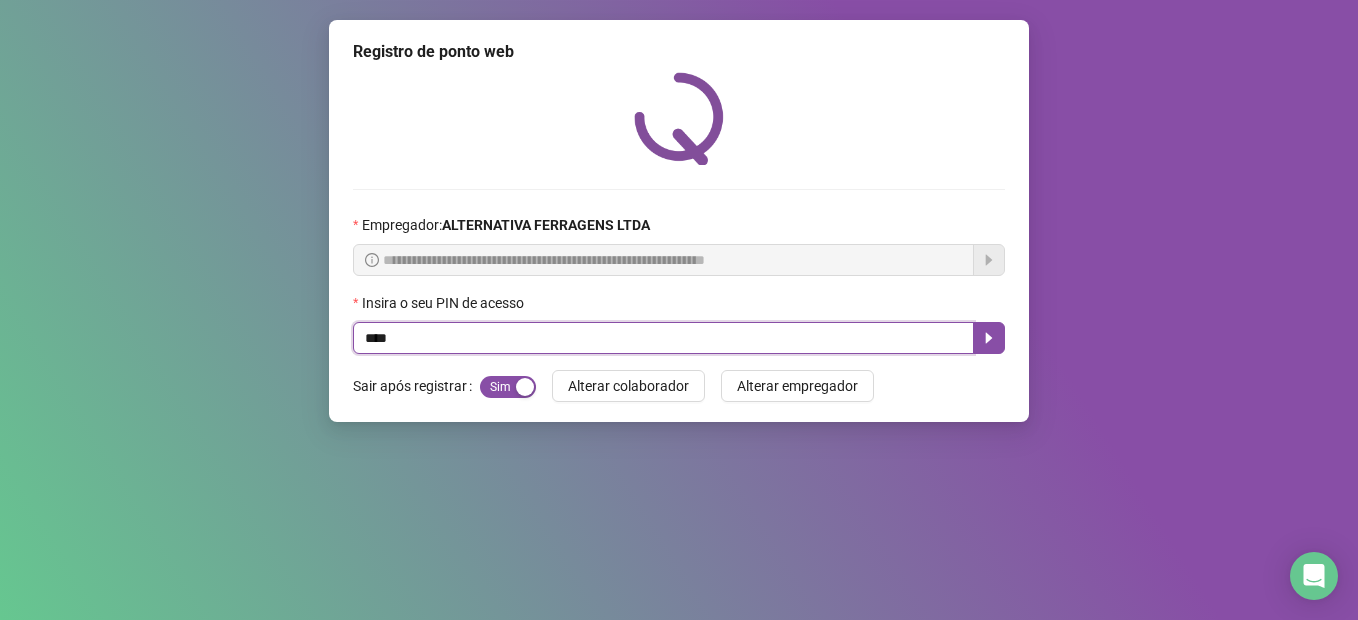 type on "****" 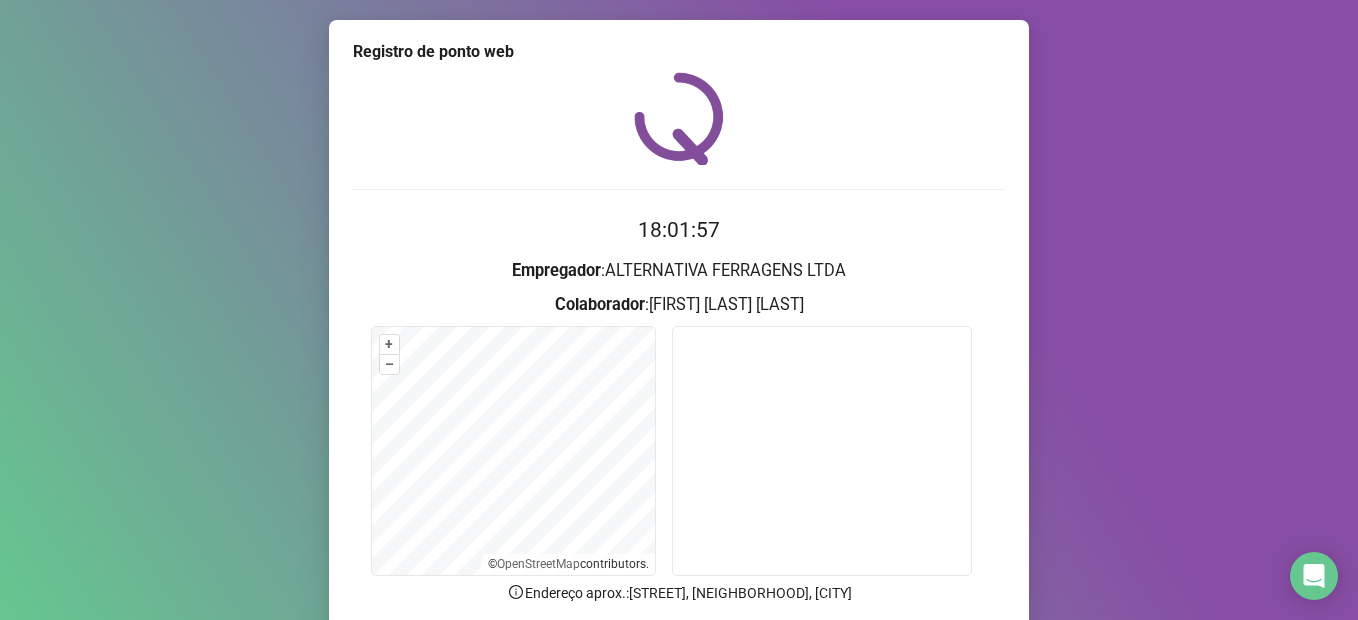 scroll, scrollTop: 161, scrollLeft: 0, axis: vertical 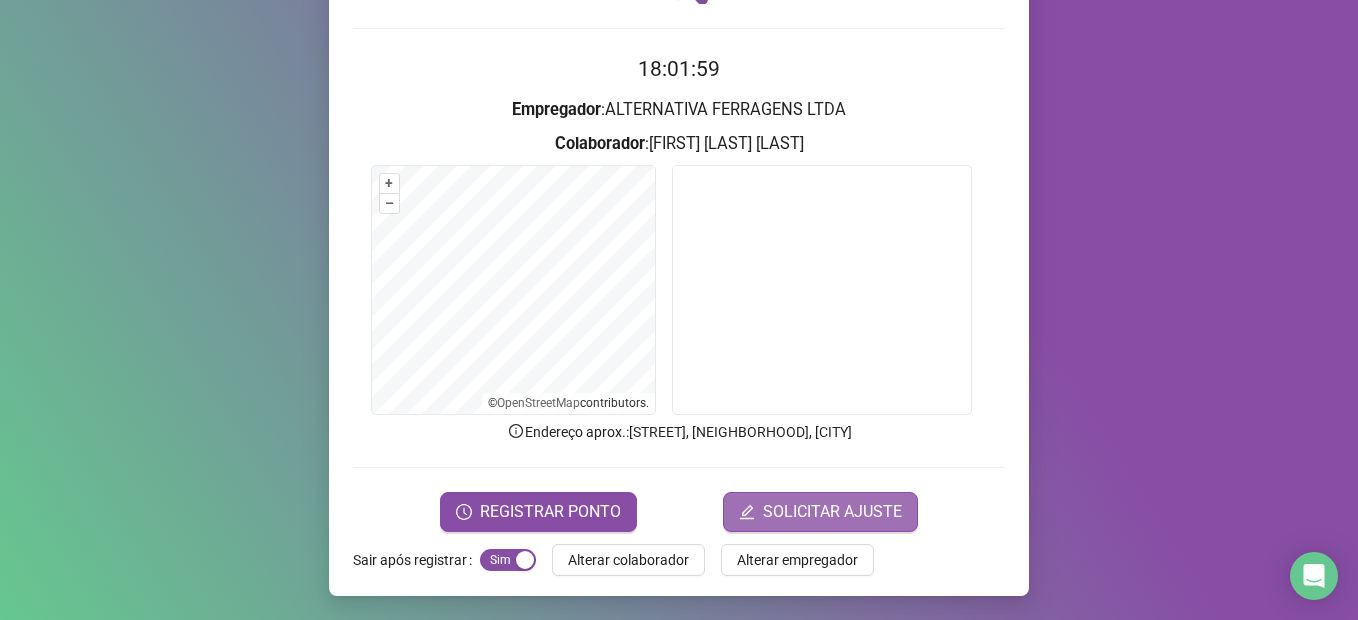 click on "SOLICITAR AJUSTE" at bounding box center (832, 512) 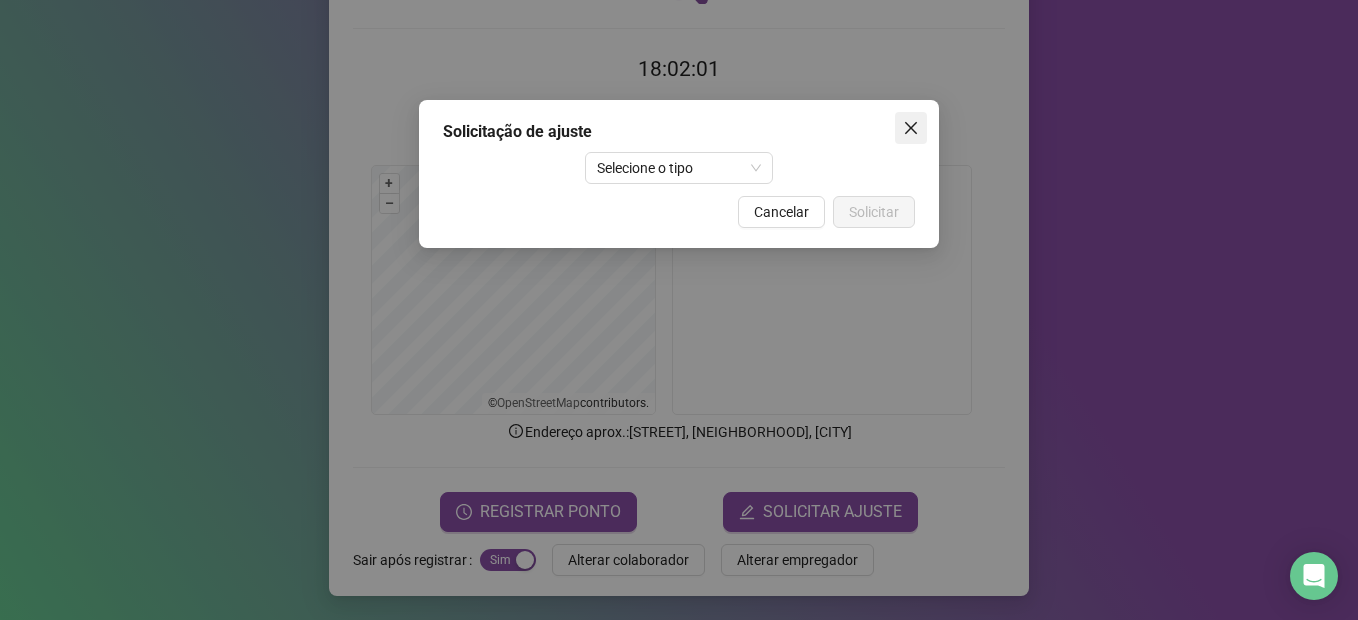 click at bounding box center [911, 128] 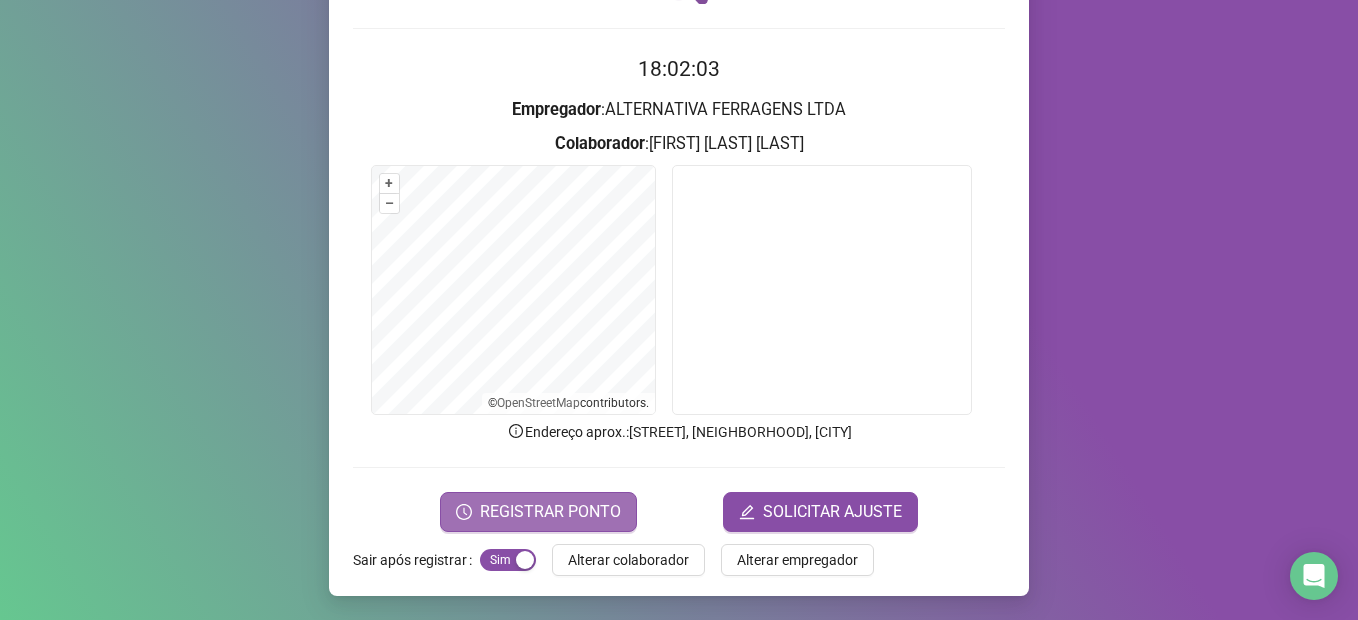 click on "REGISTRAR PONTO" at bounding box center [550, 512] 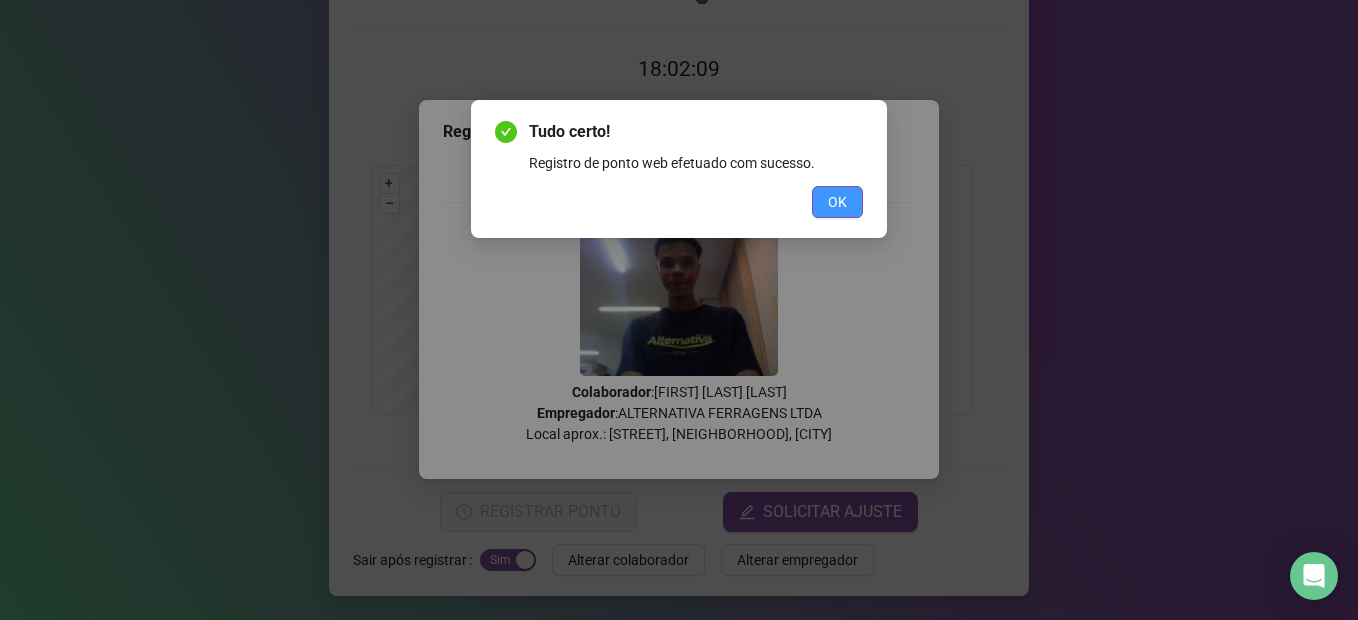 click on "OK" at bounding box center (837, 202) 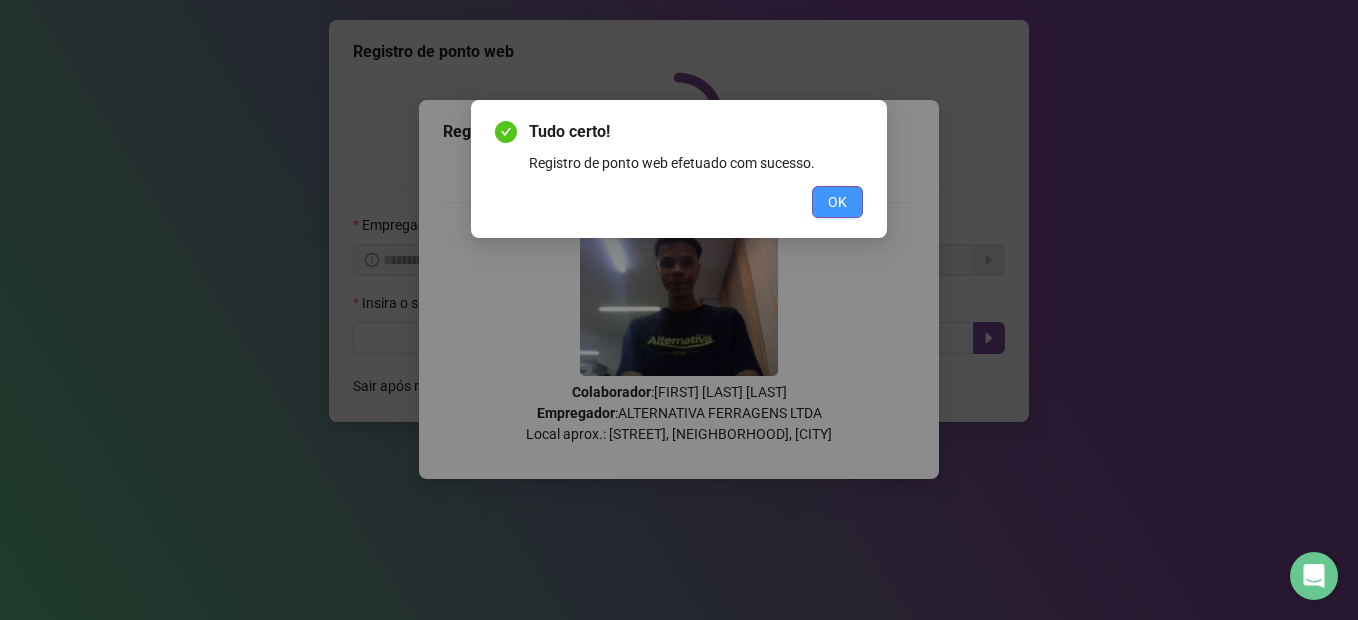 scroll, scrollTop: 0, scrollLeft: 0, axis: both 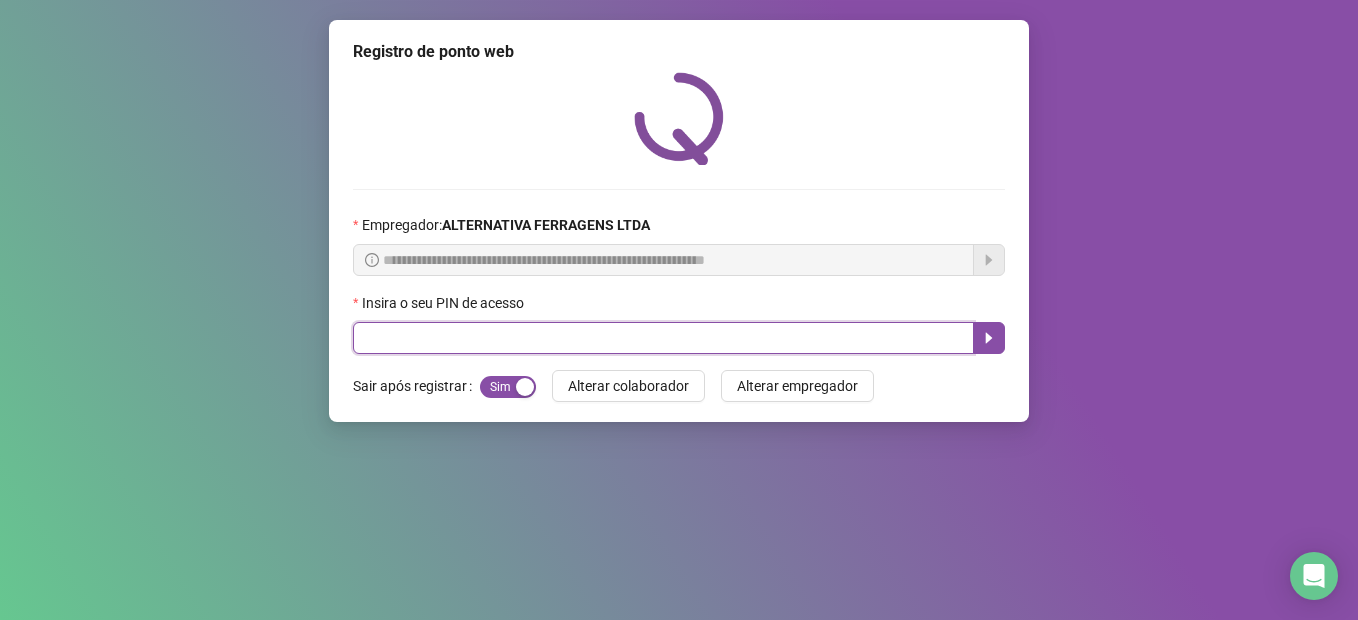 click at bounding box center (663, 338) 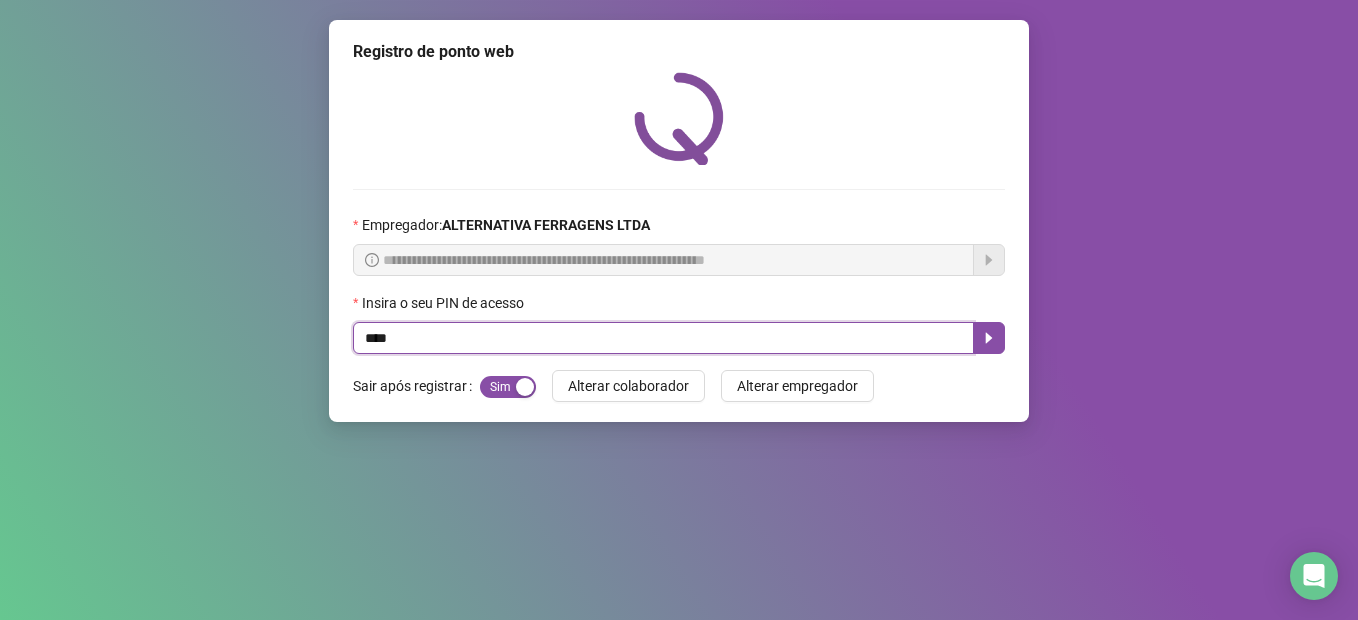 type on "*****" 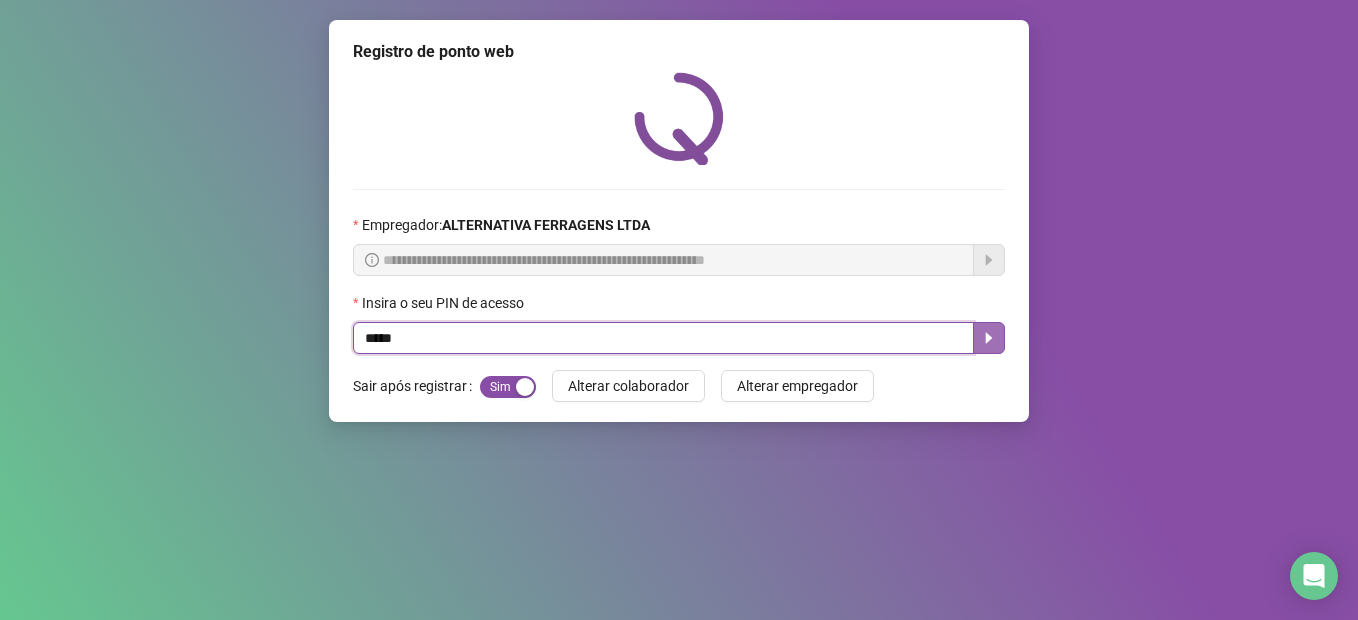 click 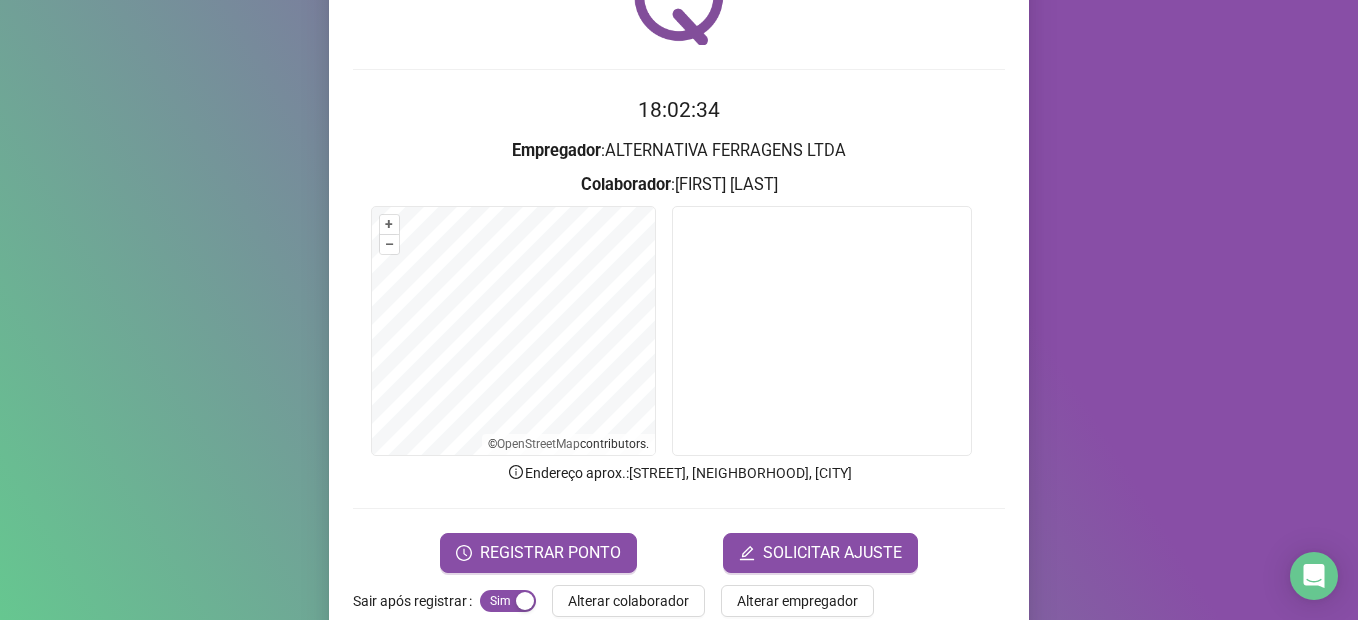 scroll, scrollTop: 160, scrollLeft: 0, axis: vertical 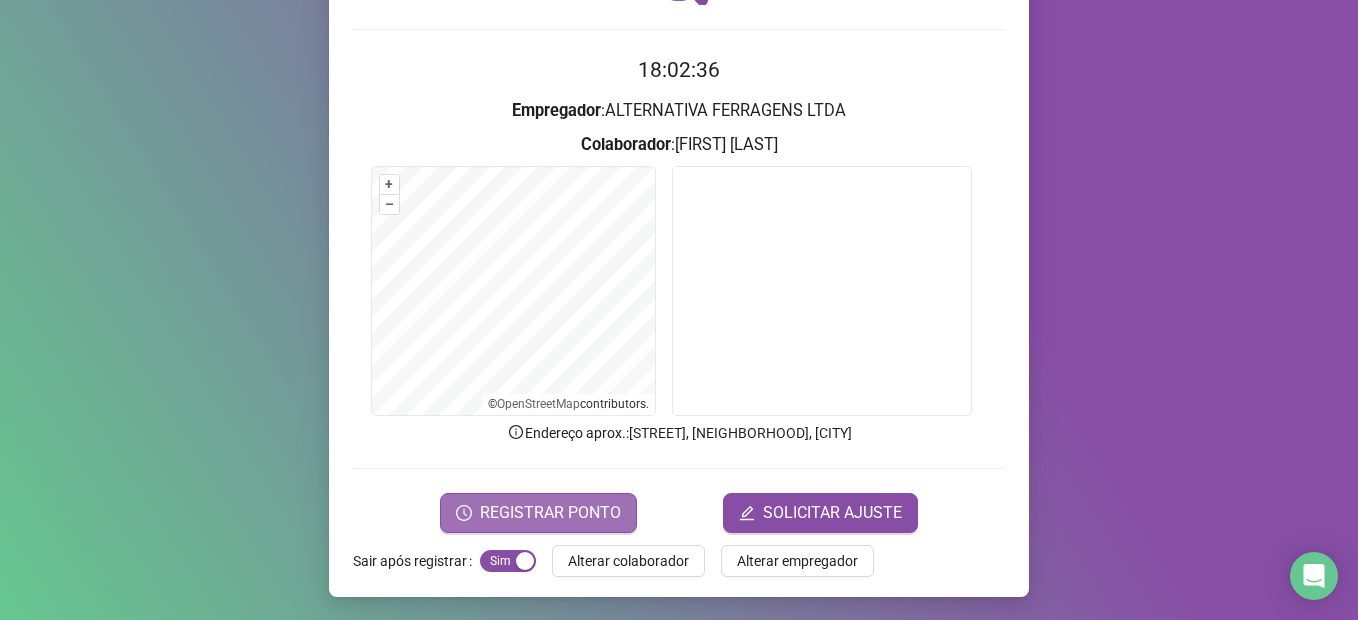 click on "REGISTRAR PONTO" at bounding box center [550, 513] 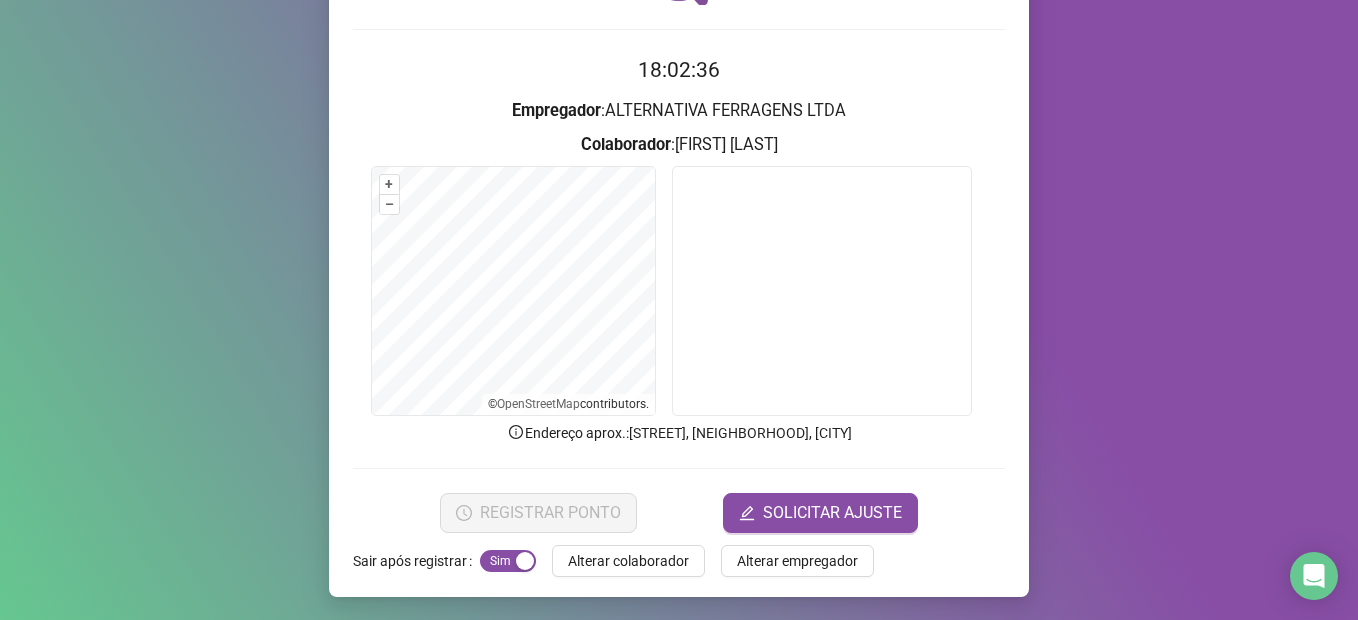 click on "Registro de ponto web Registrando ponto web, aguarde...   Colaborador :  [FIRST] [LAST]  Empregador :  ALTERNATIVA FERRAGENS LTDA Local aprox.: [STREET], [NEIGHBORHOOD], [CITY]" at bounding box center [679, 310] 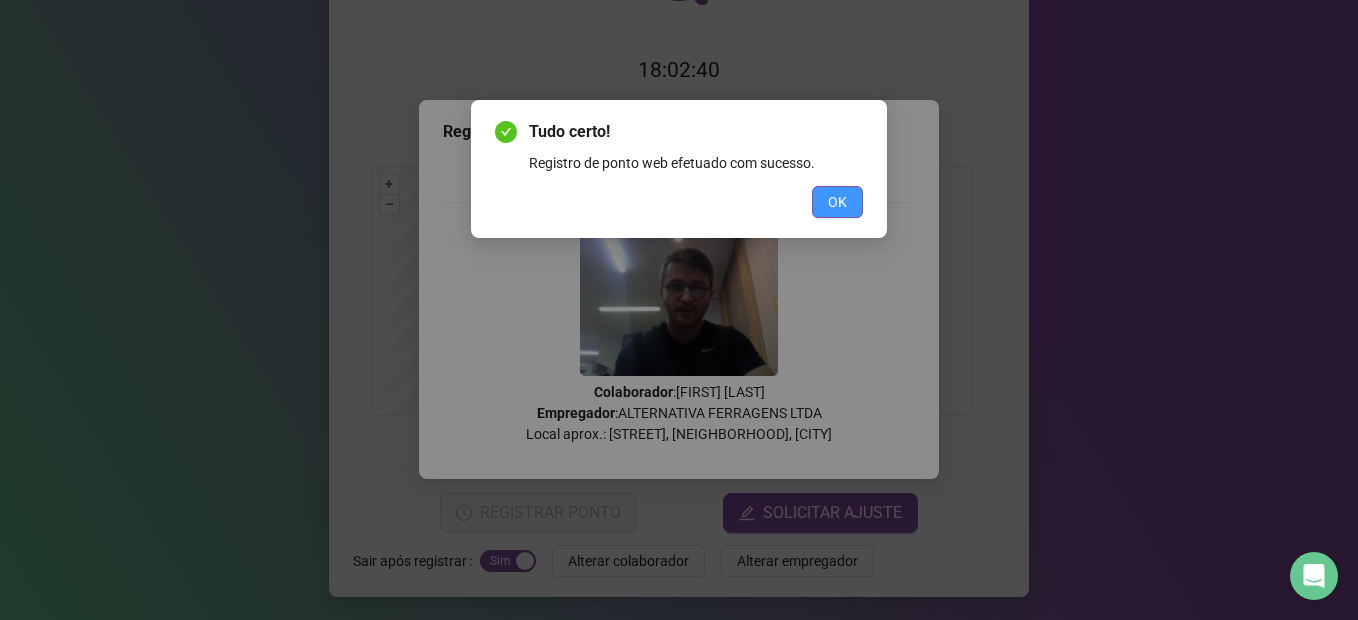 click on "OK" at bounding box center (837, 202) 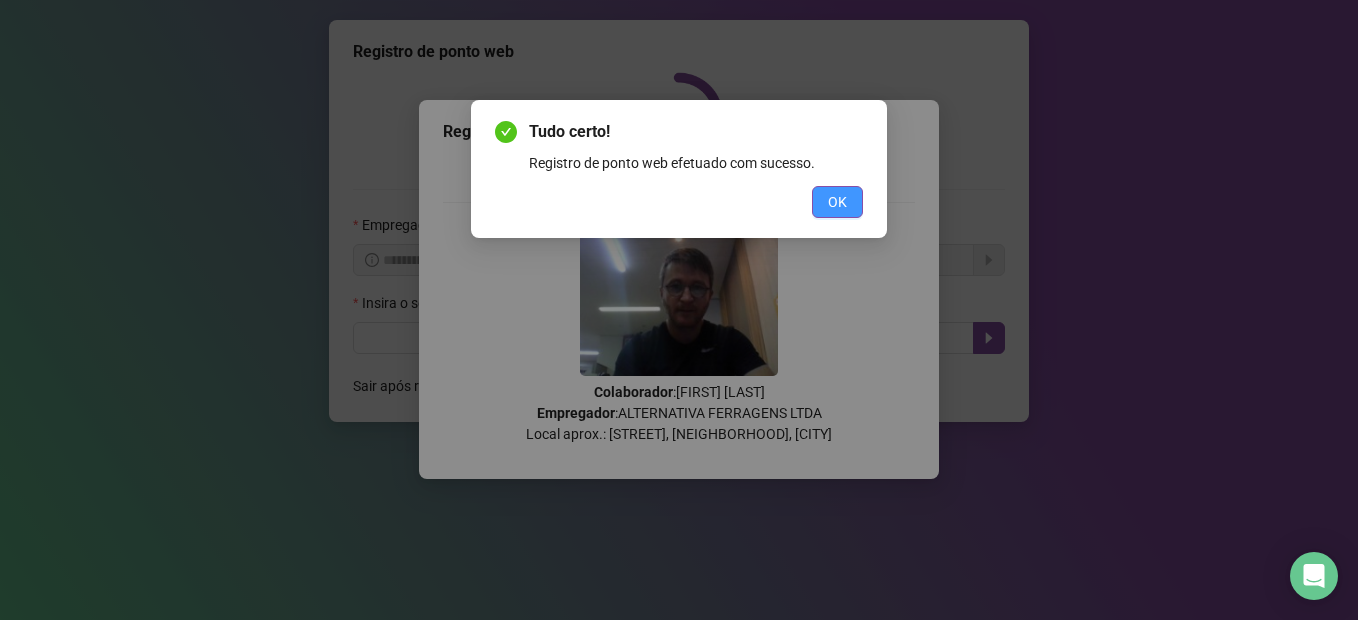 scroll, scrollTop: 0, scrollLeft: 0, axis: both 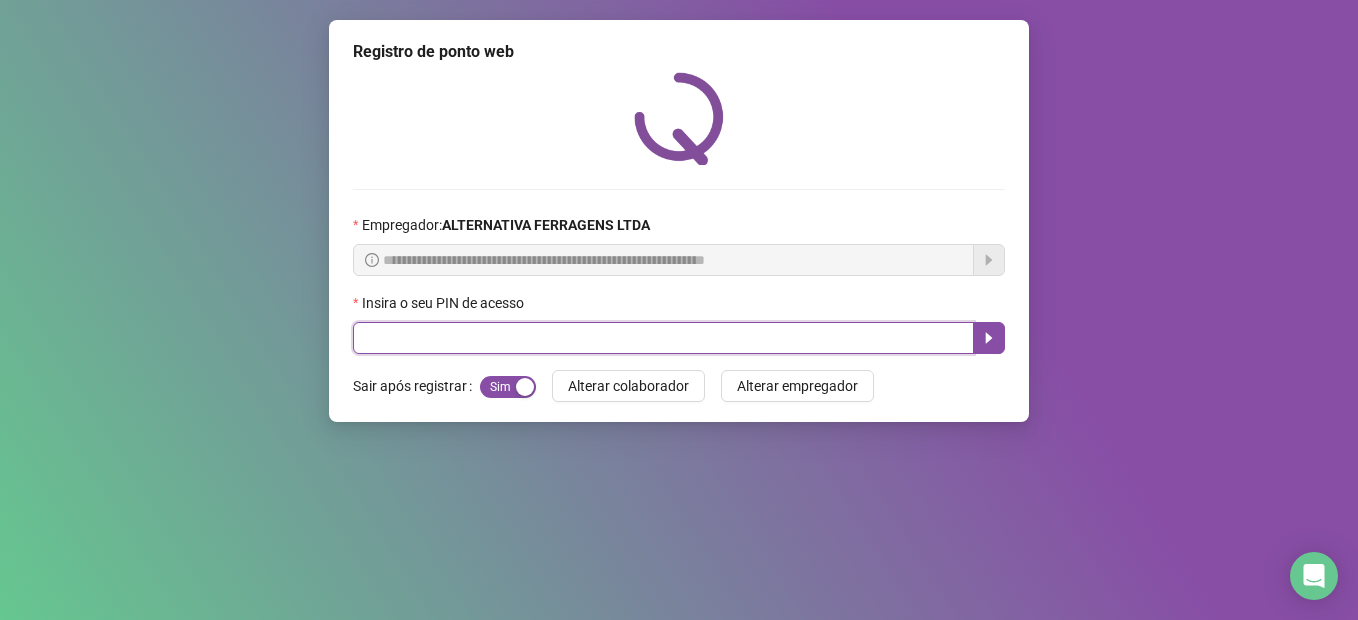 click at bounding box center (663, 338) 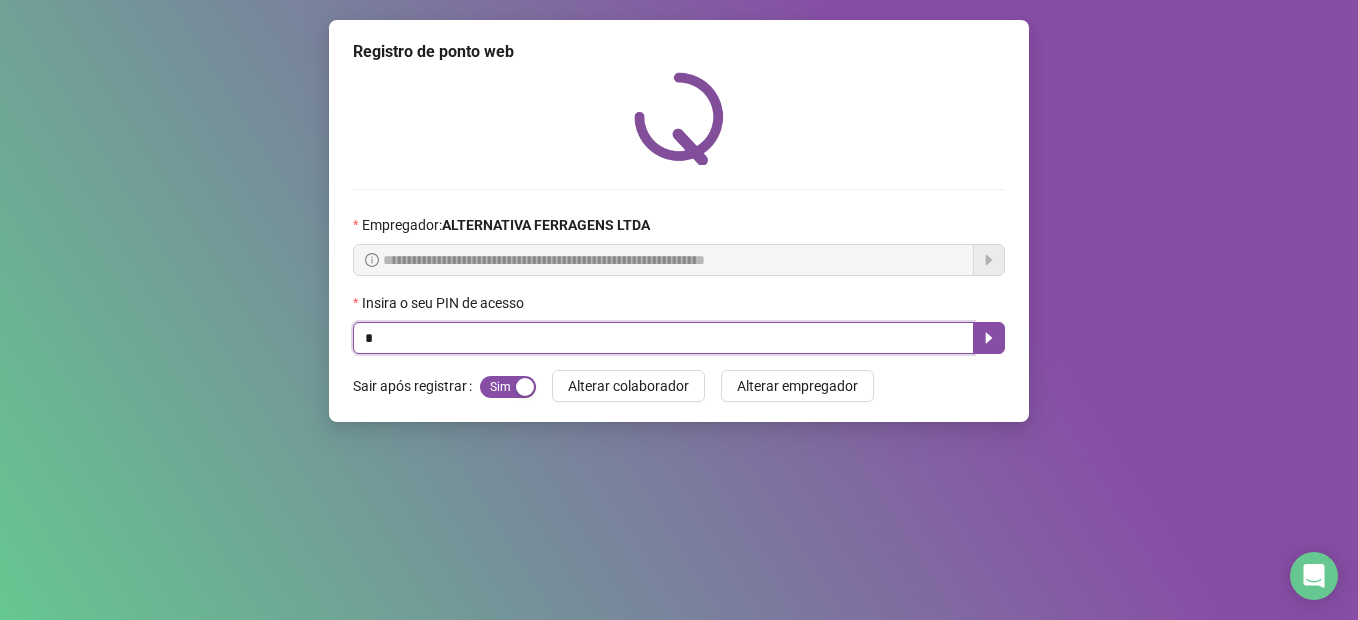 click on "*" at bounding box center [663, 338] 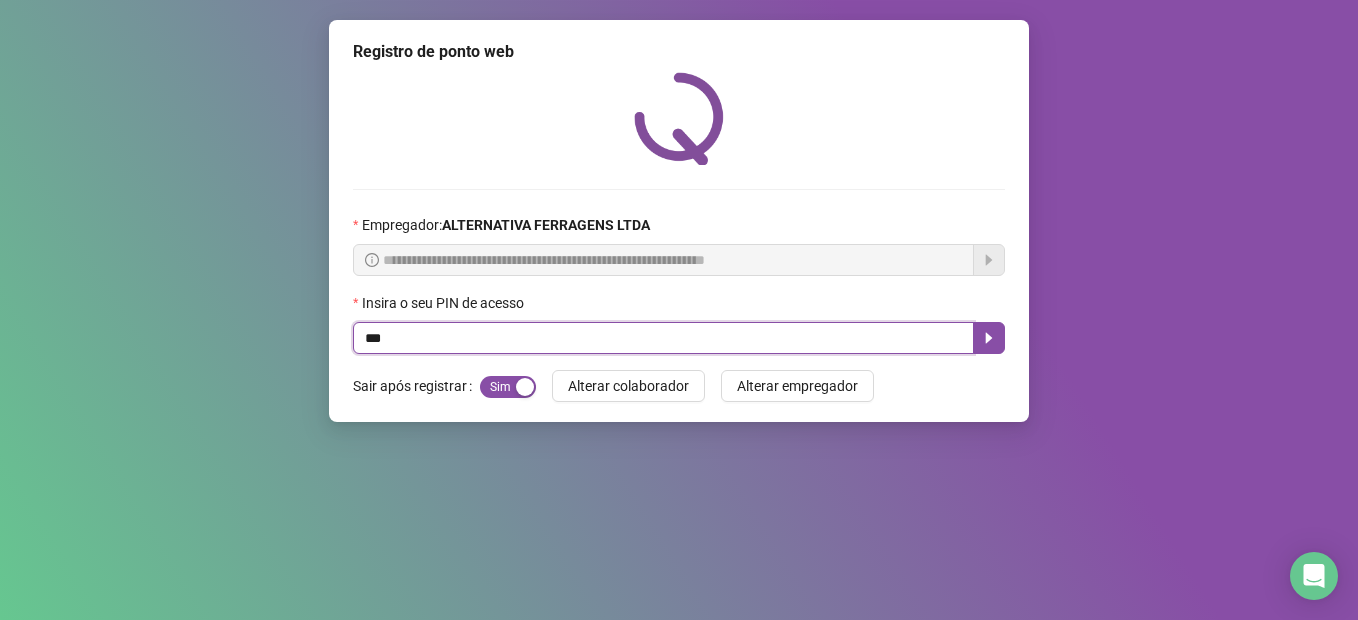 type on "****" 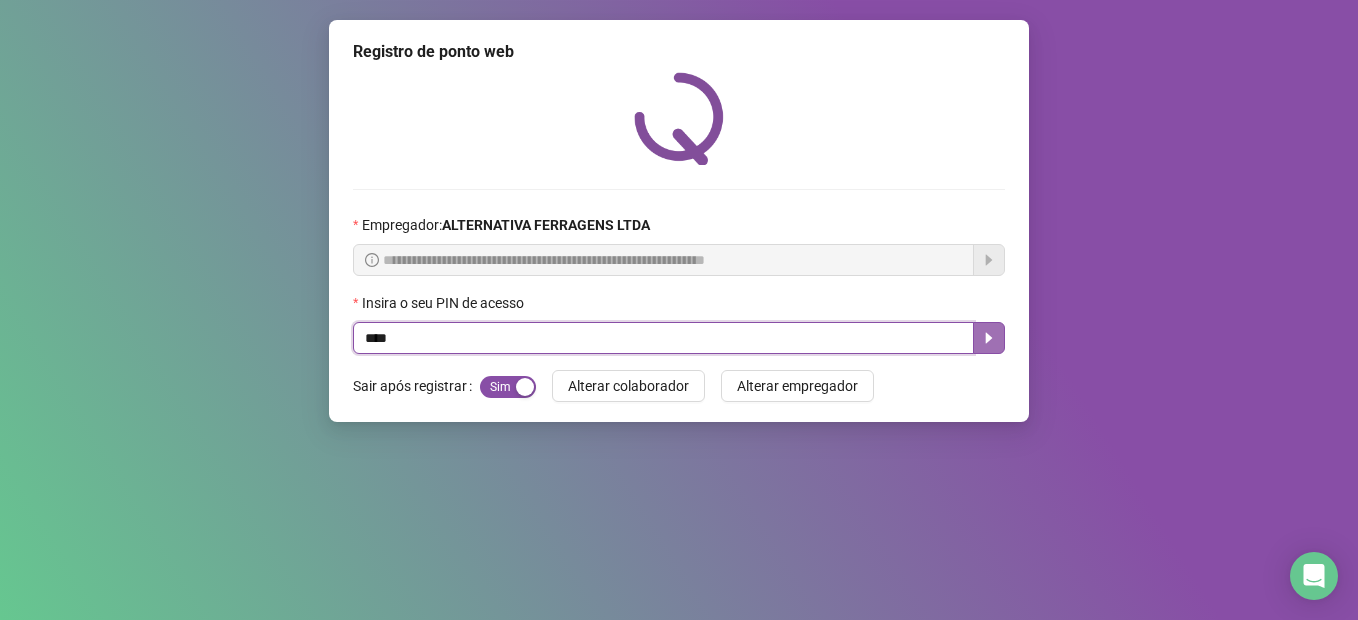 click 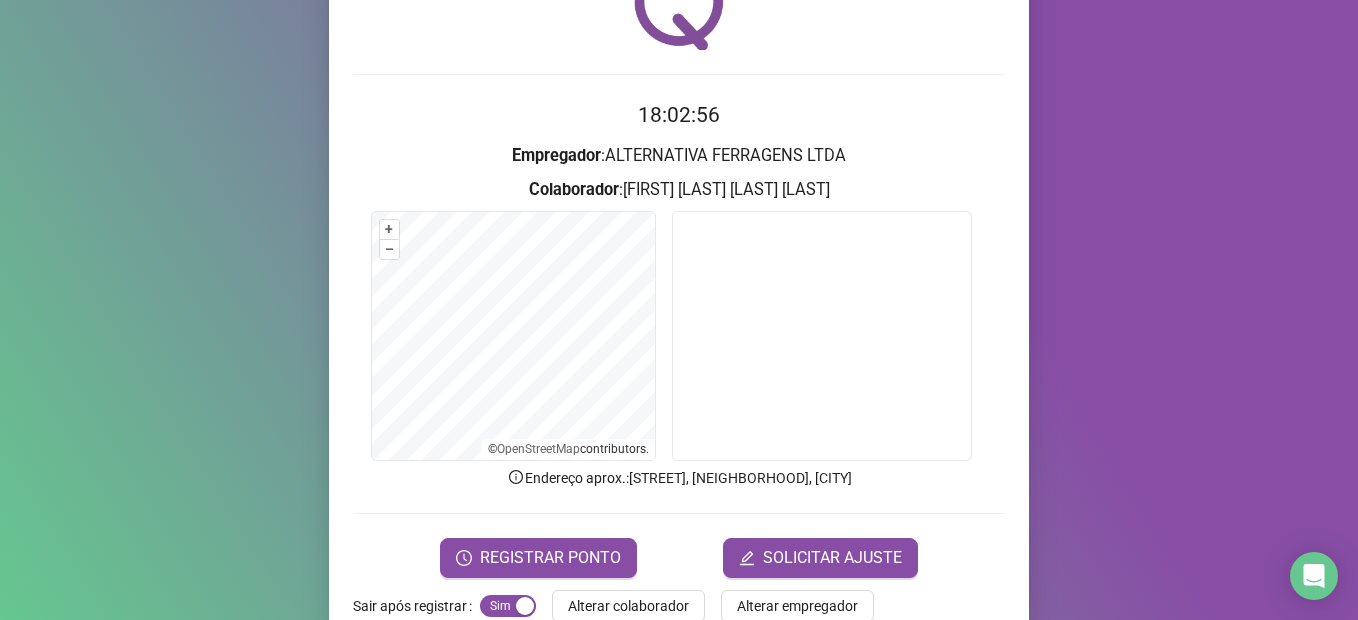 scroll, scrollTop: 161, scrollLeft: 0, axis: vertical 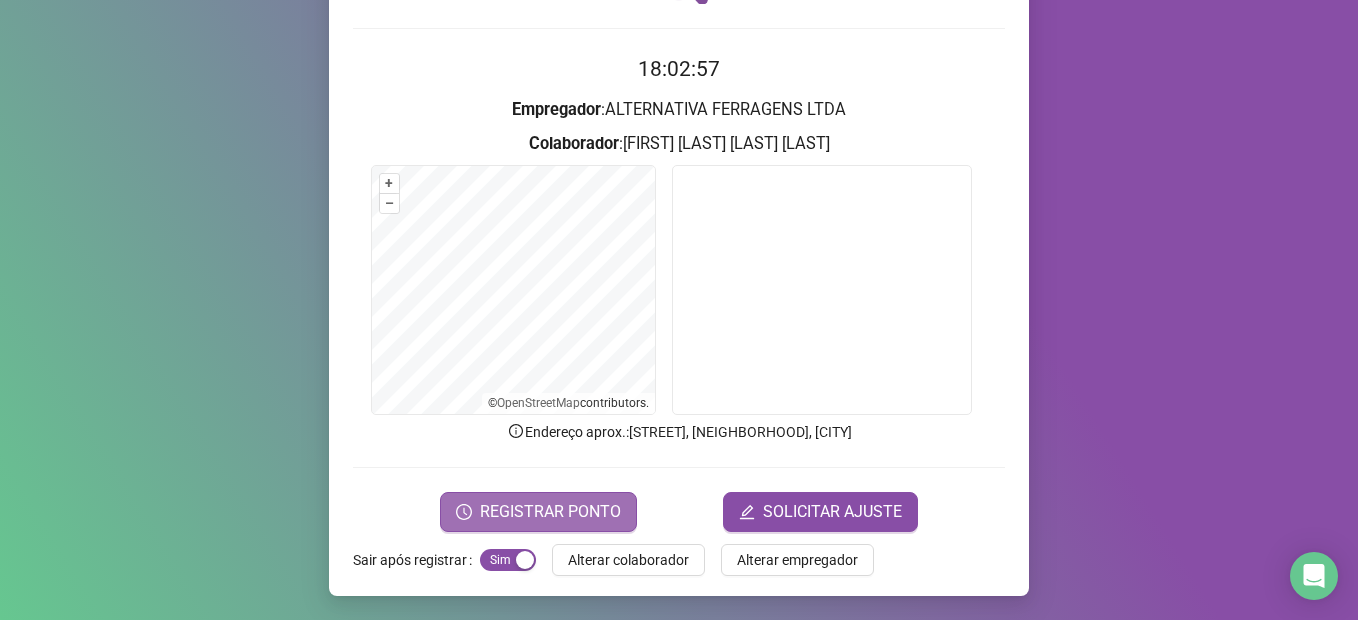 click on "REGISTRAR PONTO" at bounding box center (550, 512) 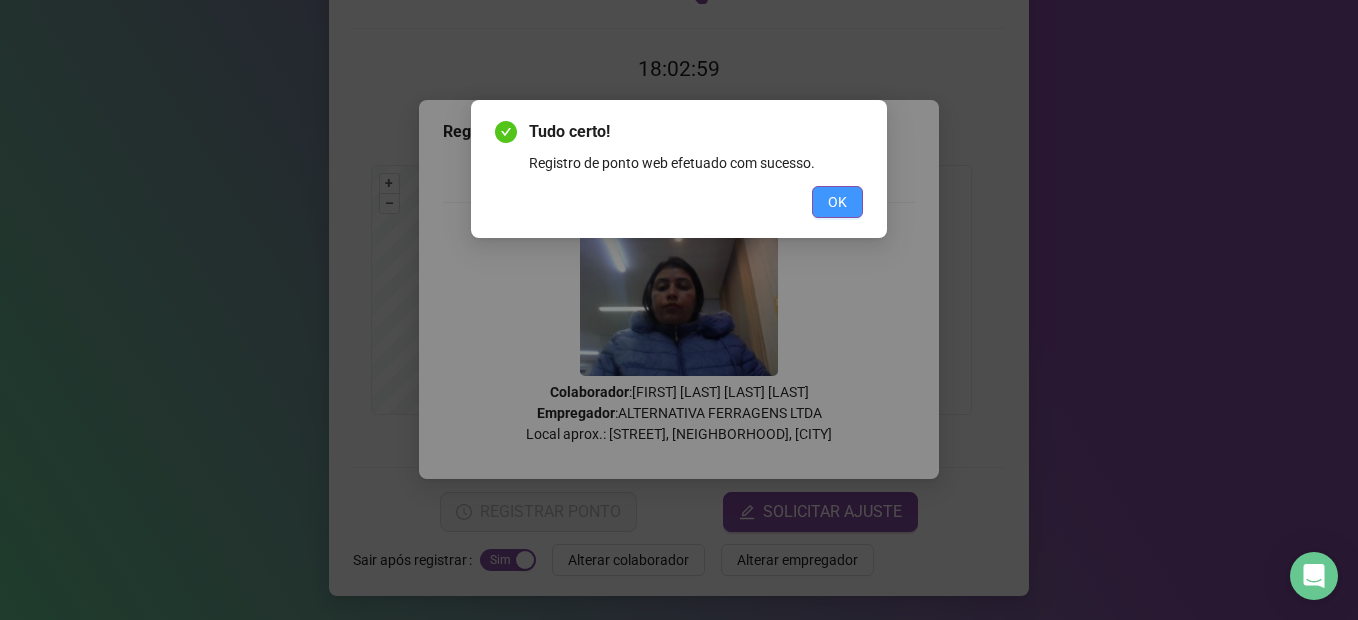 click on "OK" at bounding box center [837, 202] 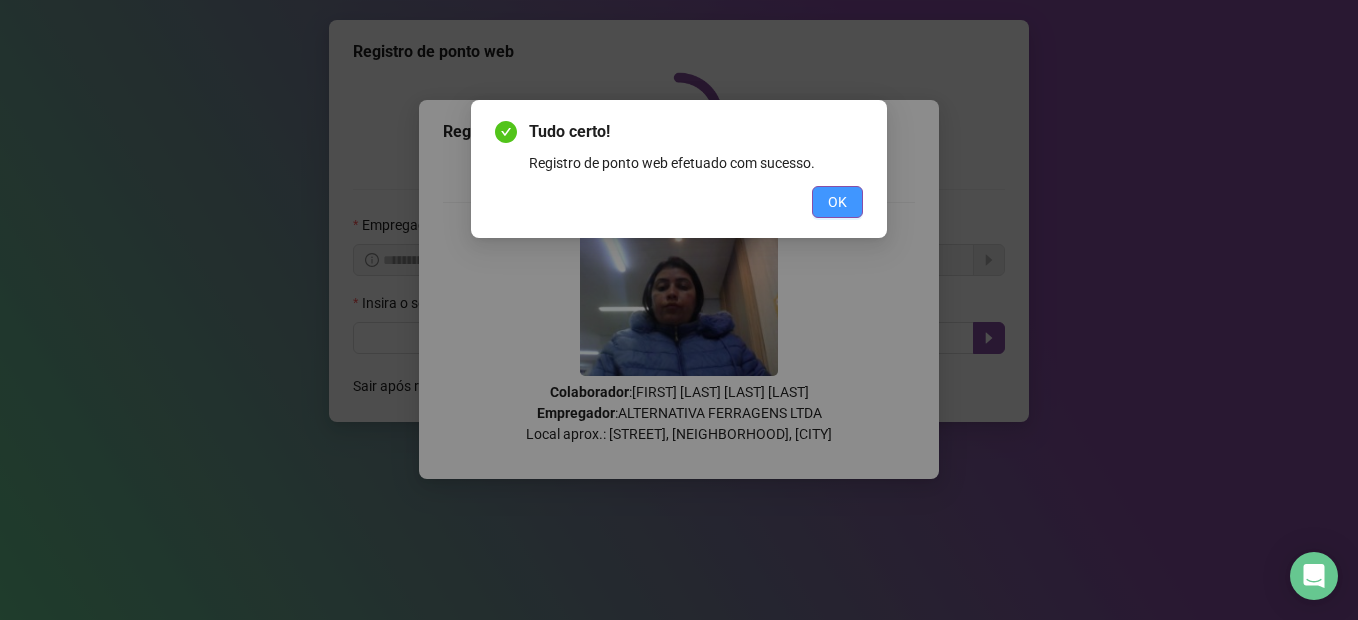 scroll, scrollTop: 0, scrollLeft: 0, axis: both 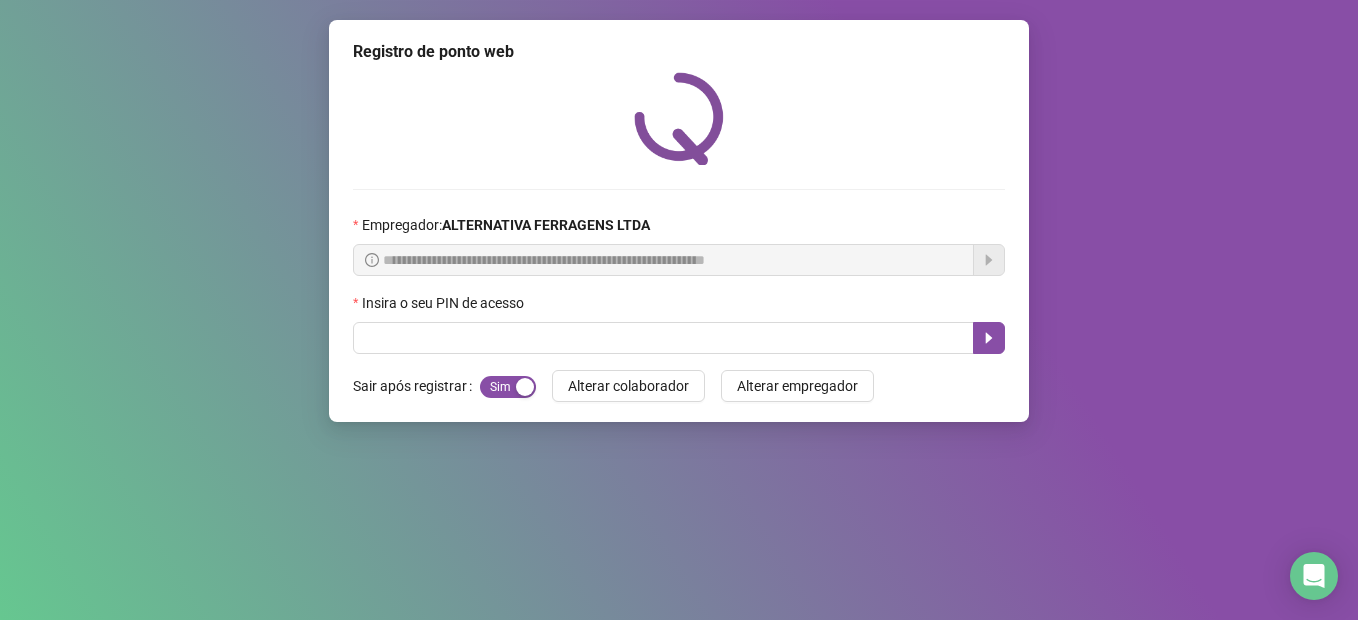 click on "Insira o seu PIN de acesso" at bounding box center [679, 307] 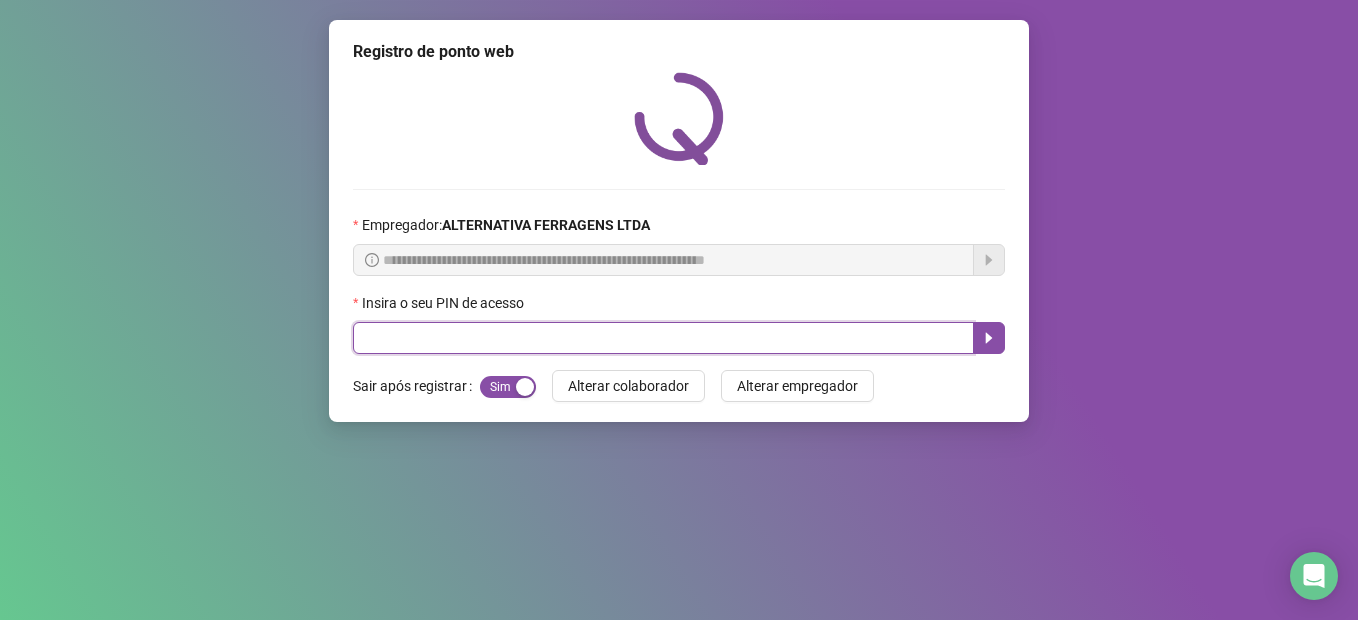 click at bounding box center (663, 338) 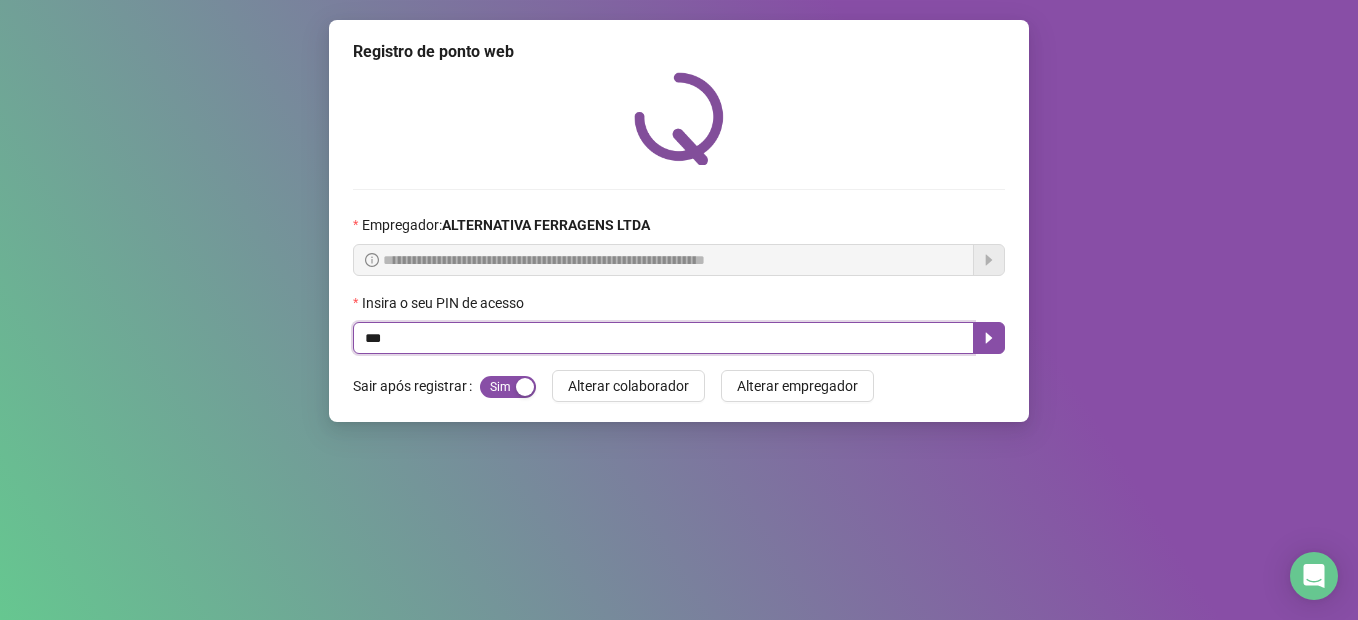 type on "****" 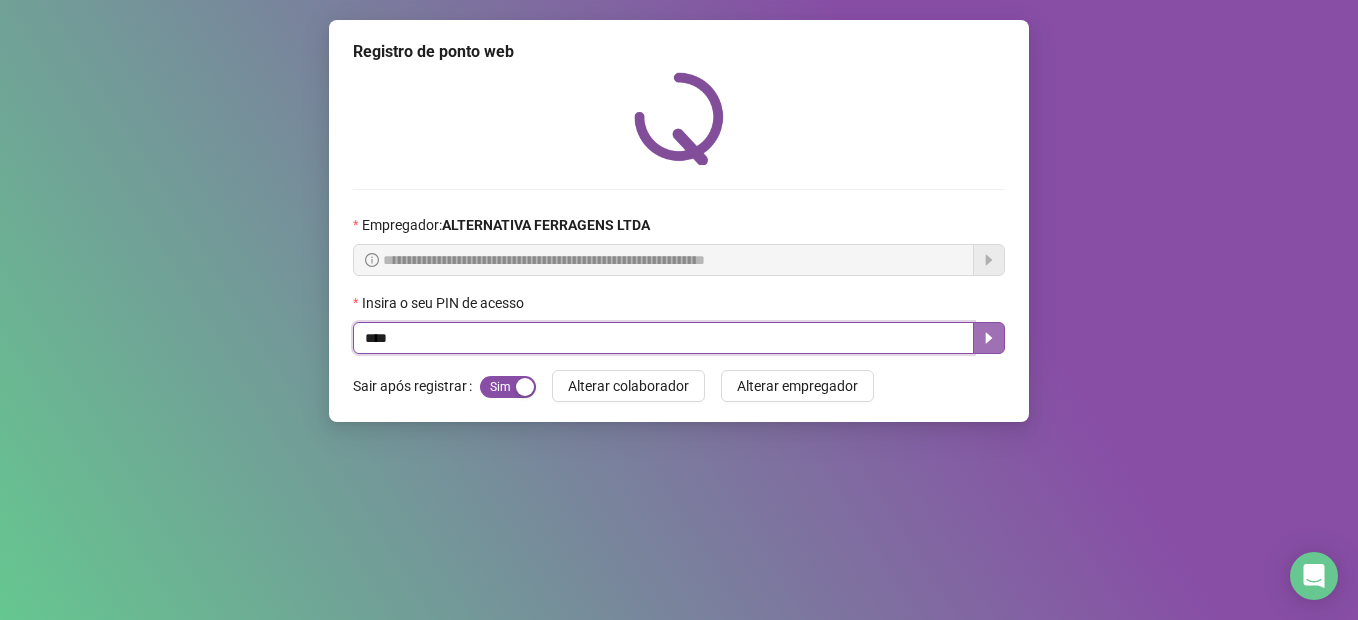 click at bounding box center (989, 338) 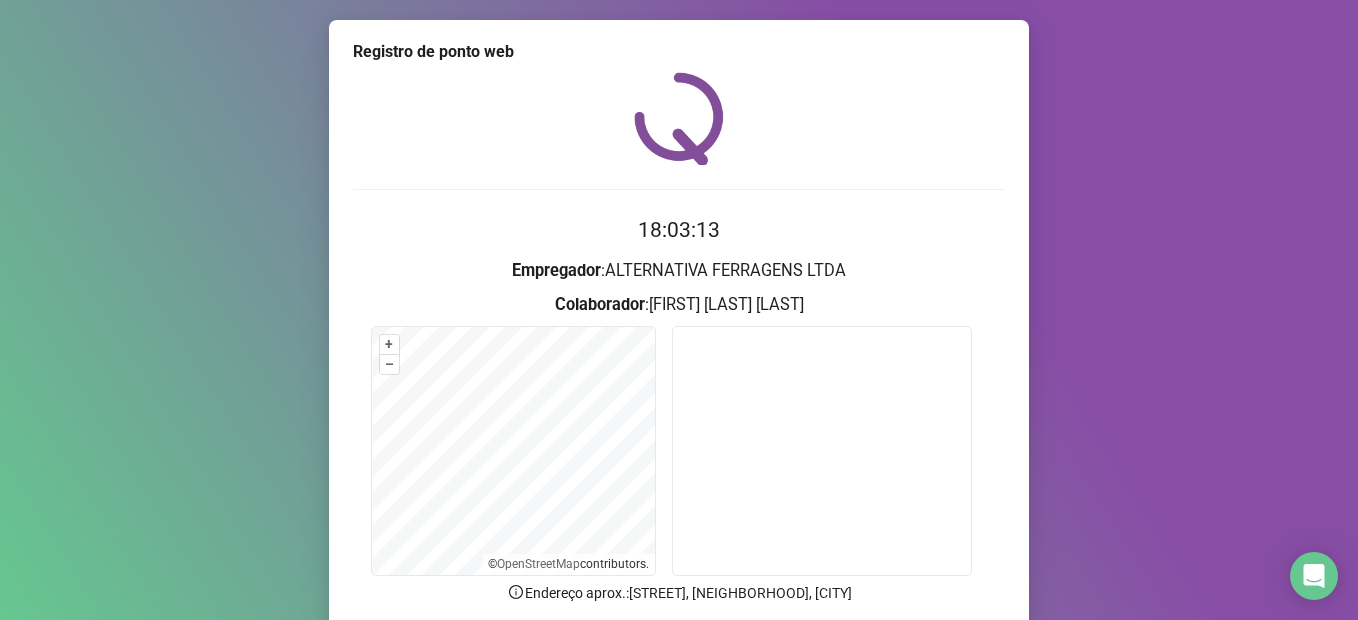 scroll, scrollTop: 40, scrollLeft: 0, axis: vertical 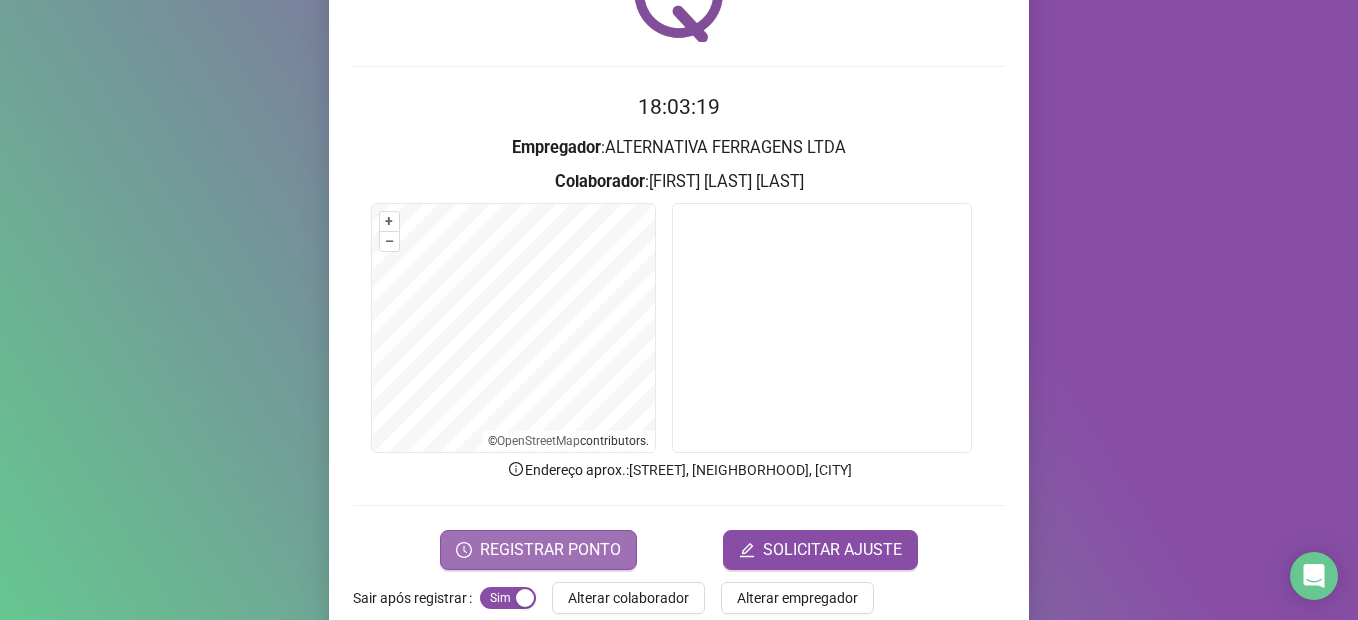 click on "REGISTRAR PONTO" at bounding box center [550, 550] 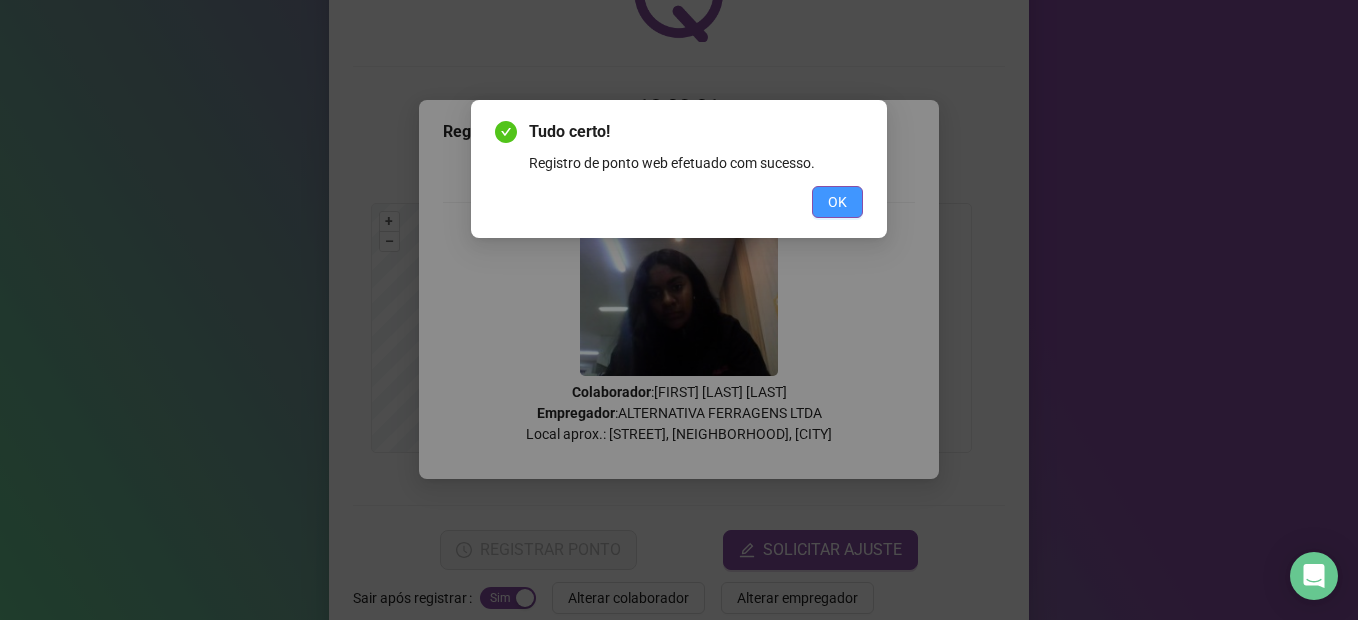 click on "OK" at bounding box center (837, 202) 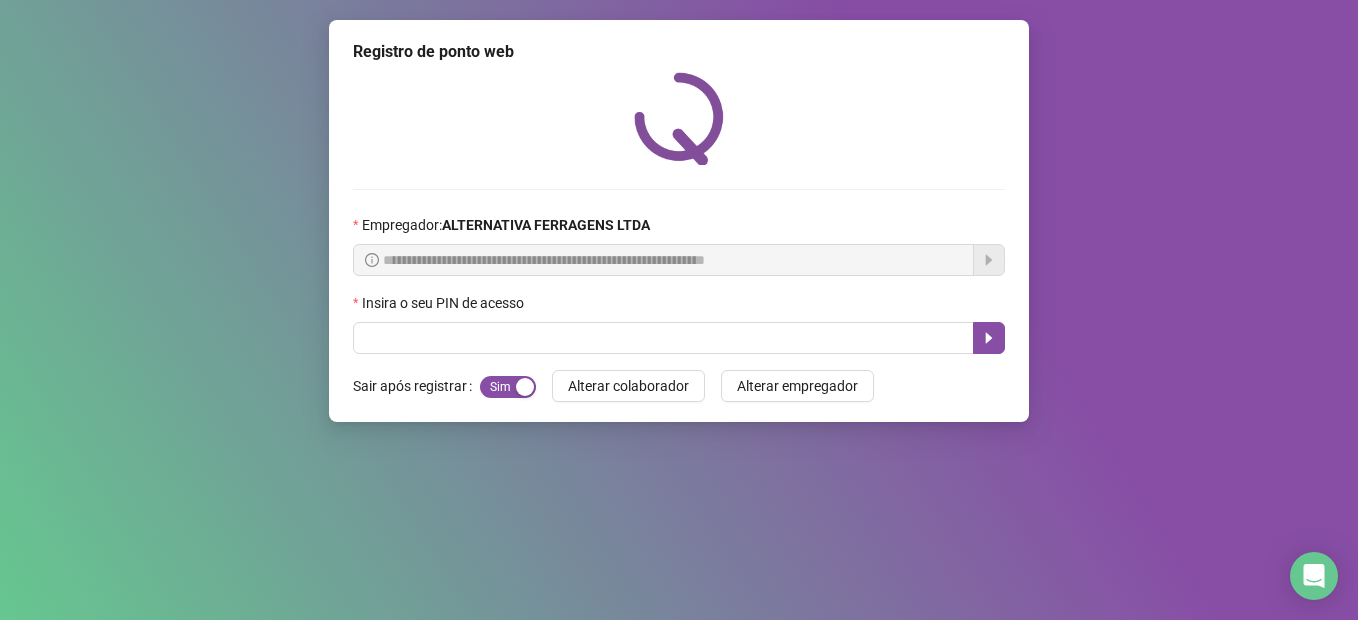 scroll, scrollTop: 0, scrollLeft: 0, axis: both 